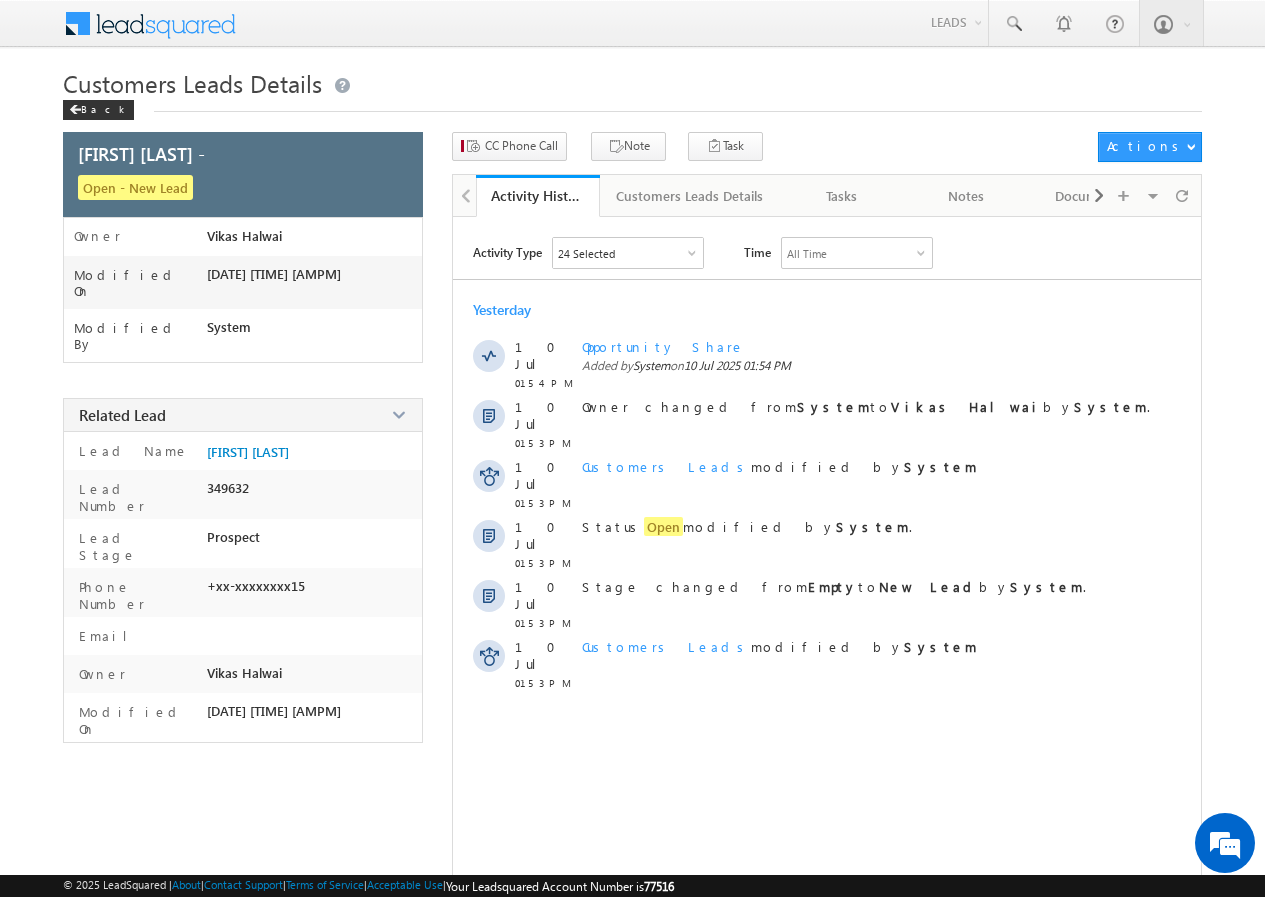 scroll, scrollTop: 0, scrollLeft: 0, axis: both 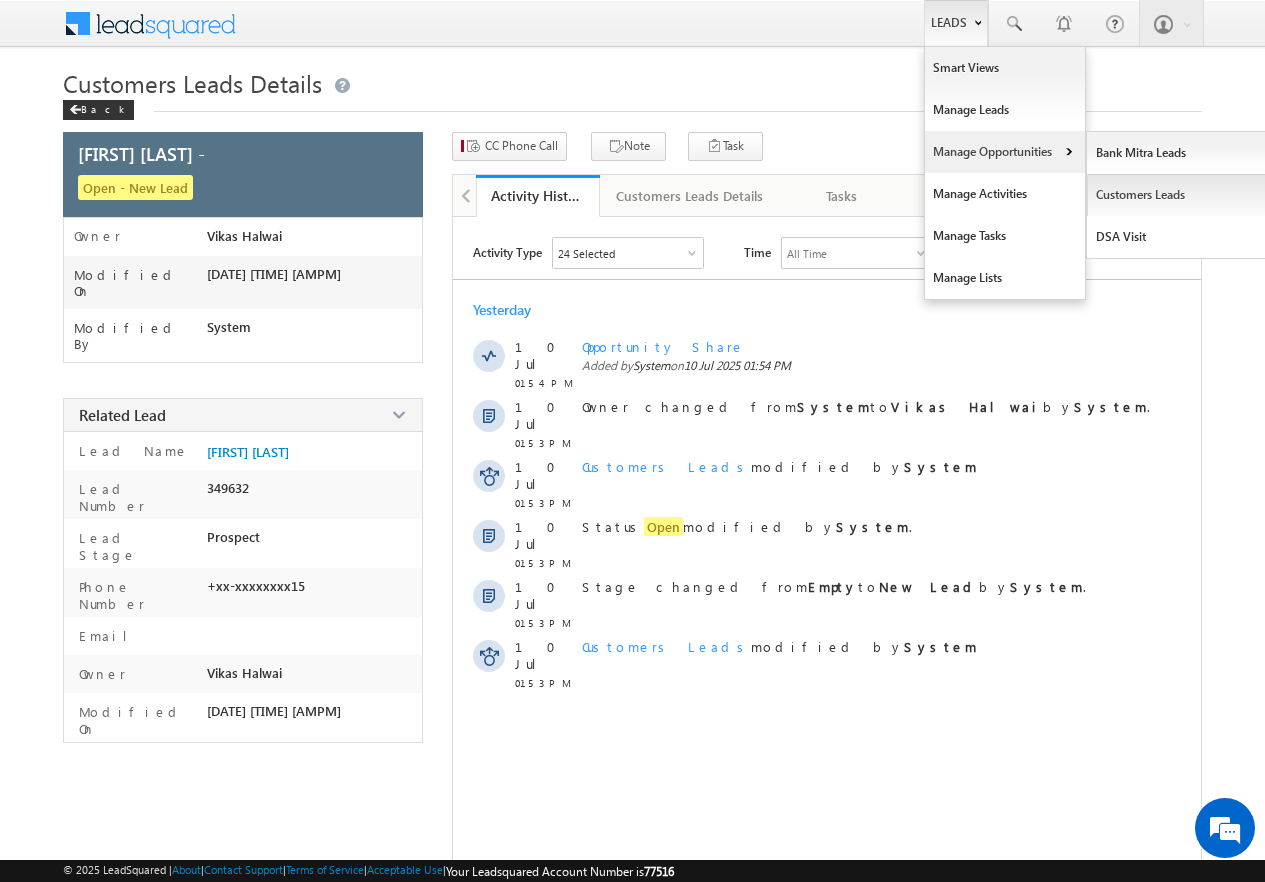 click on "Customers Leads" at bounding box center [1178, 195] 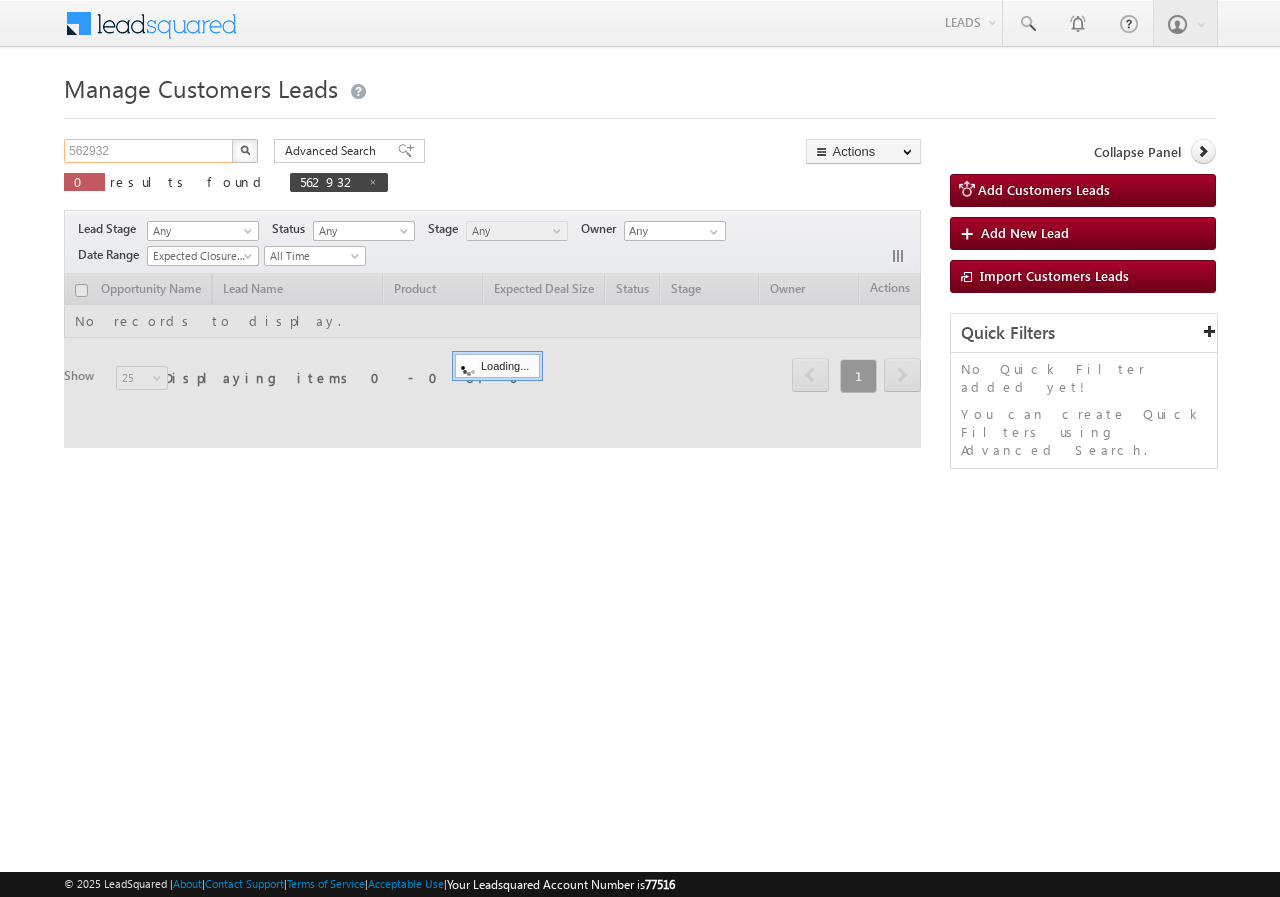 click on "562932" at bounding box center [149, 151] 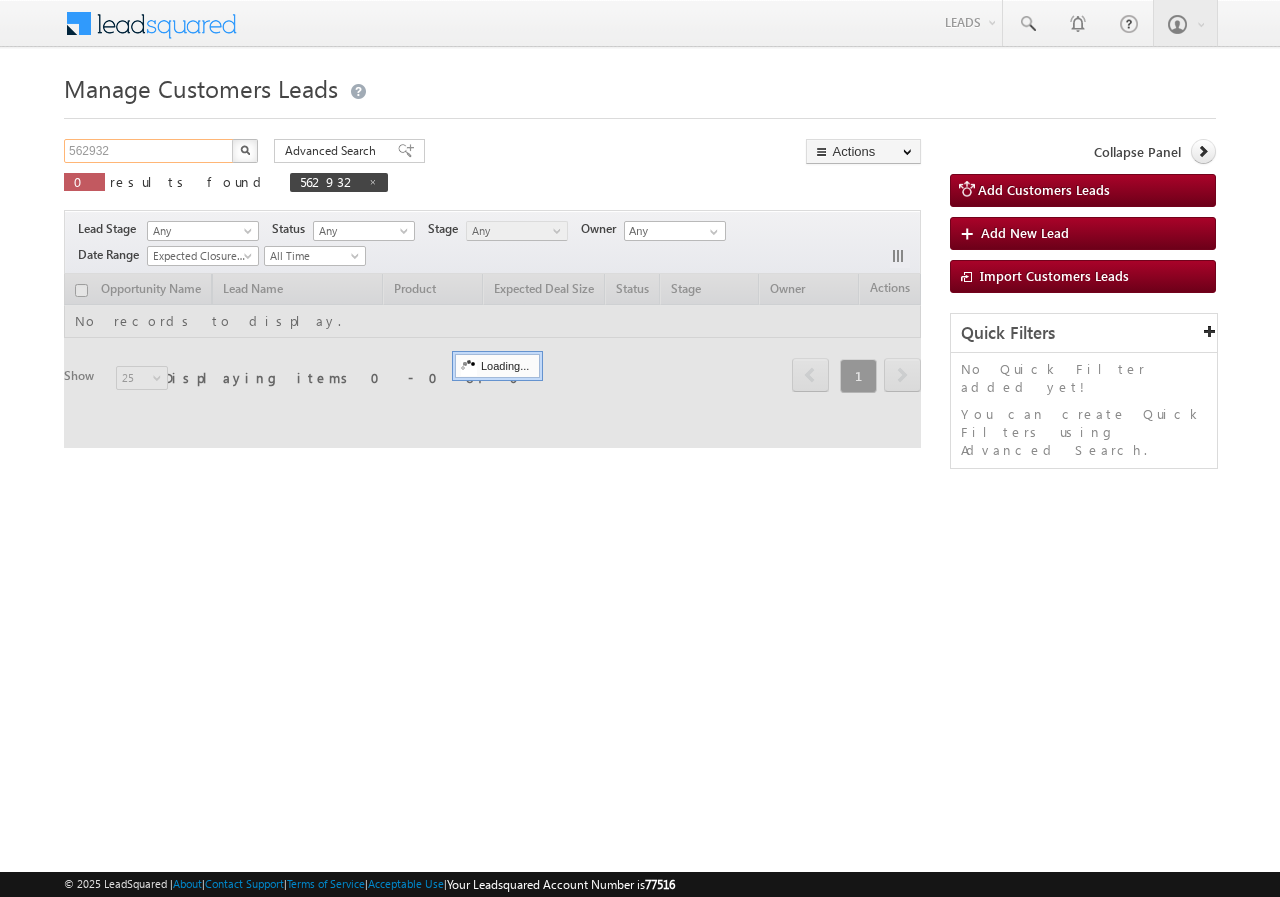 scroll, scrollTop: 0, scrollLeft: 0, axis: both 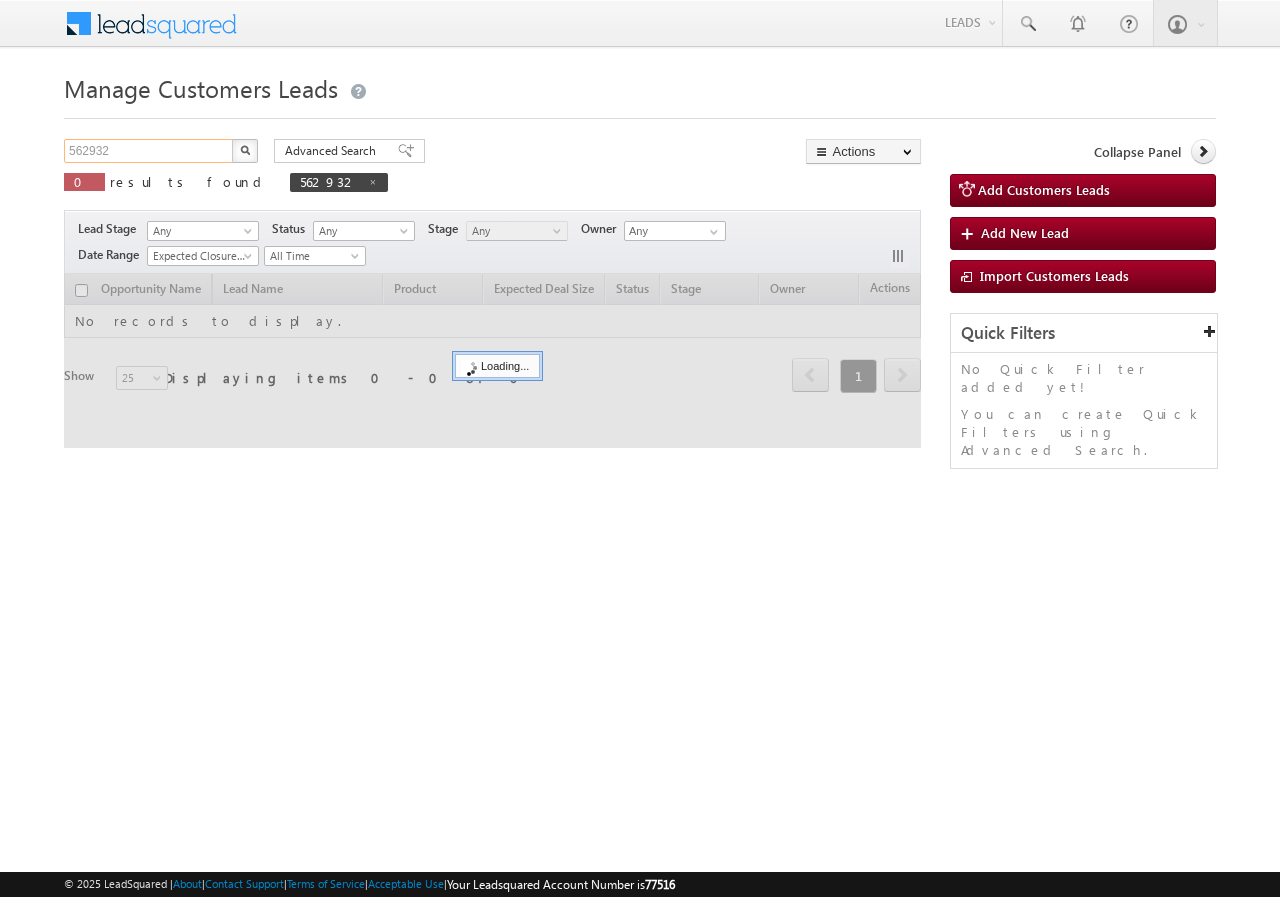 click on "562932" at bounding box center [149, 151] 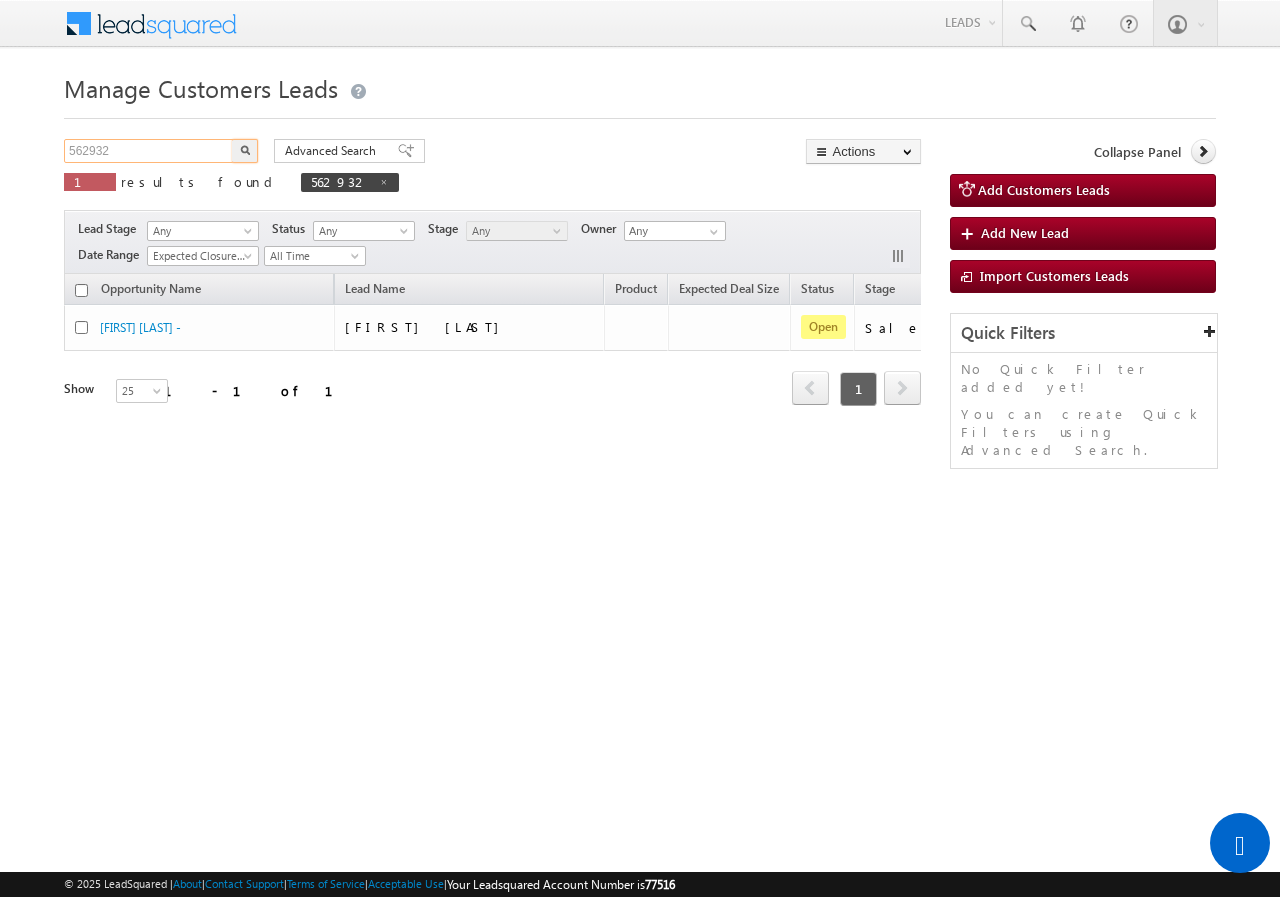 paste on "334302" 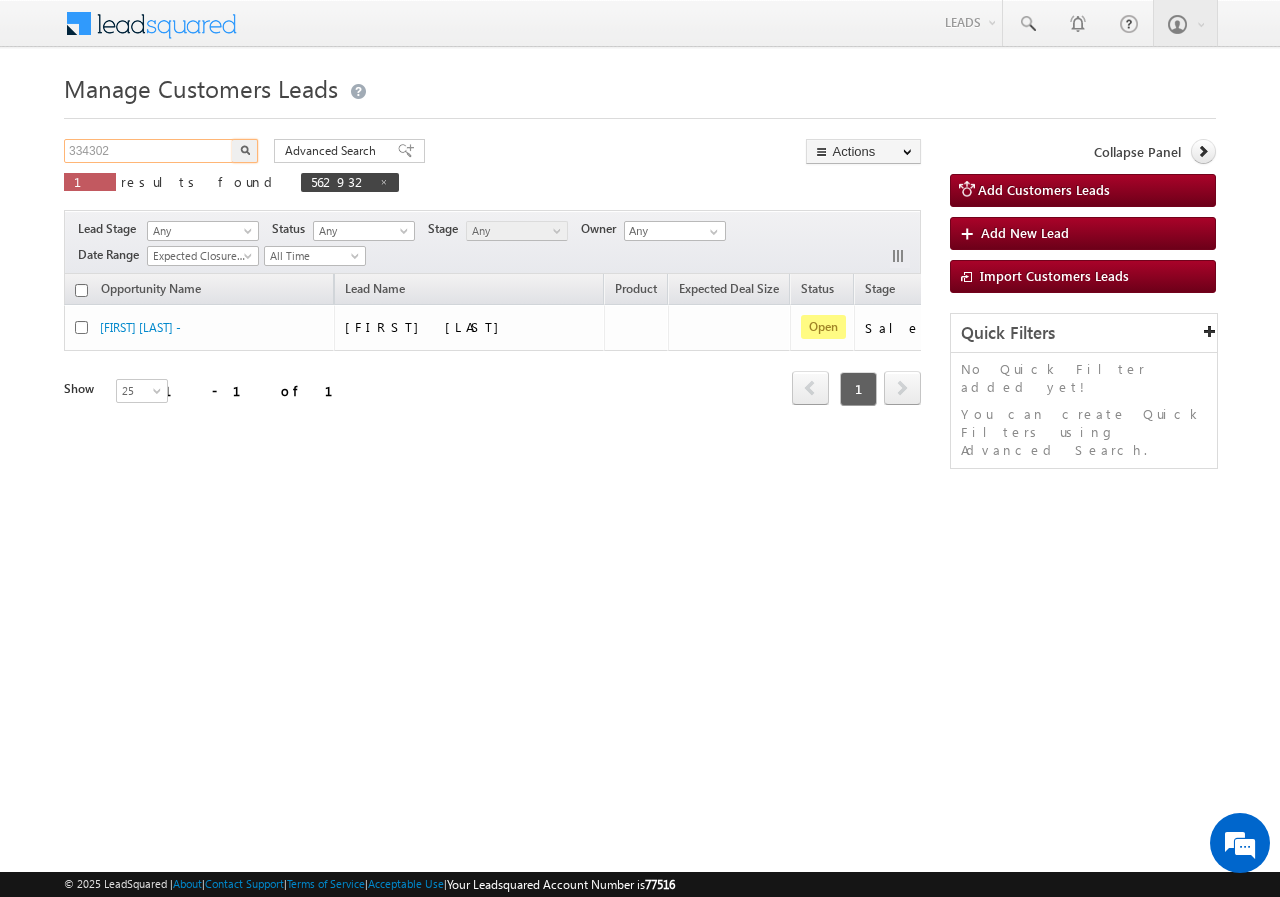 type on "334302" 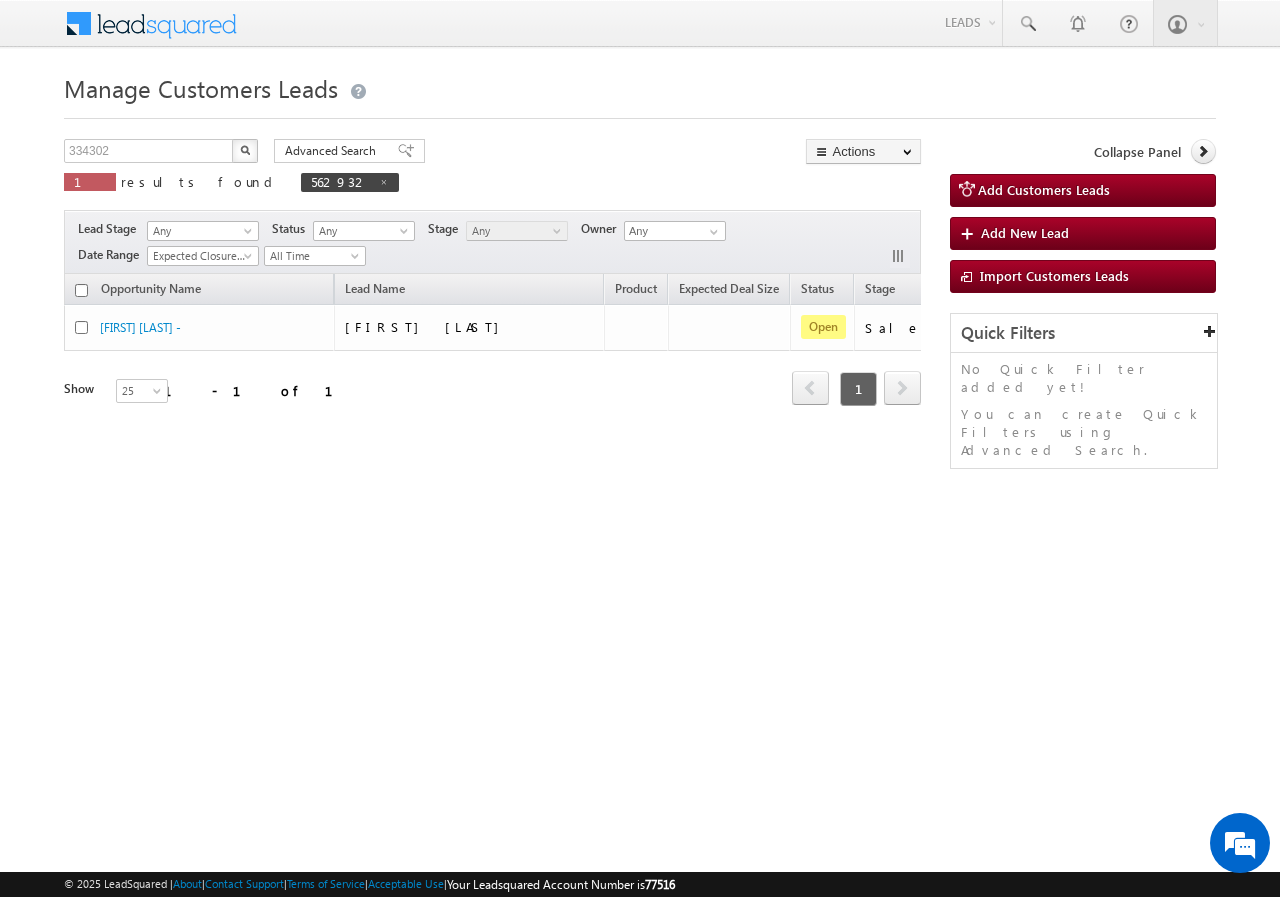 click at bounding box center [245, 151] 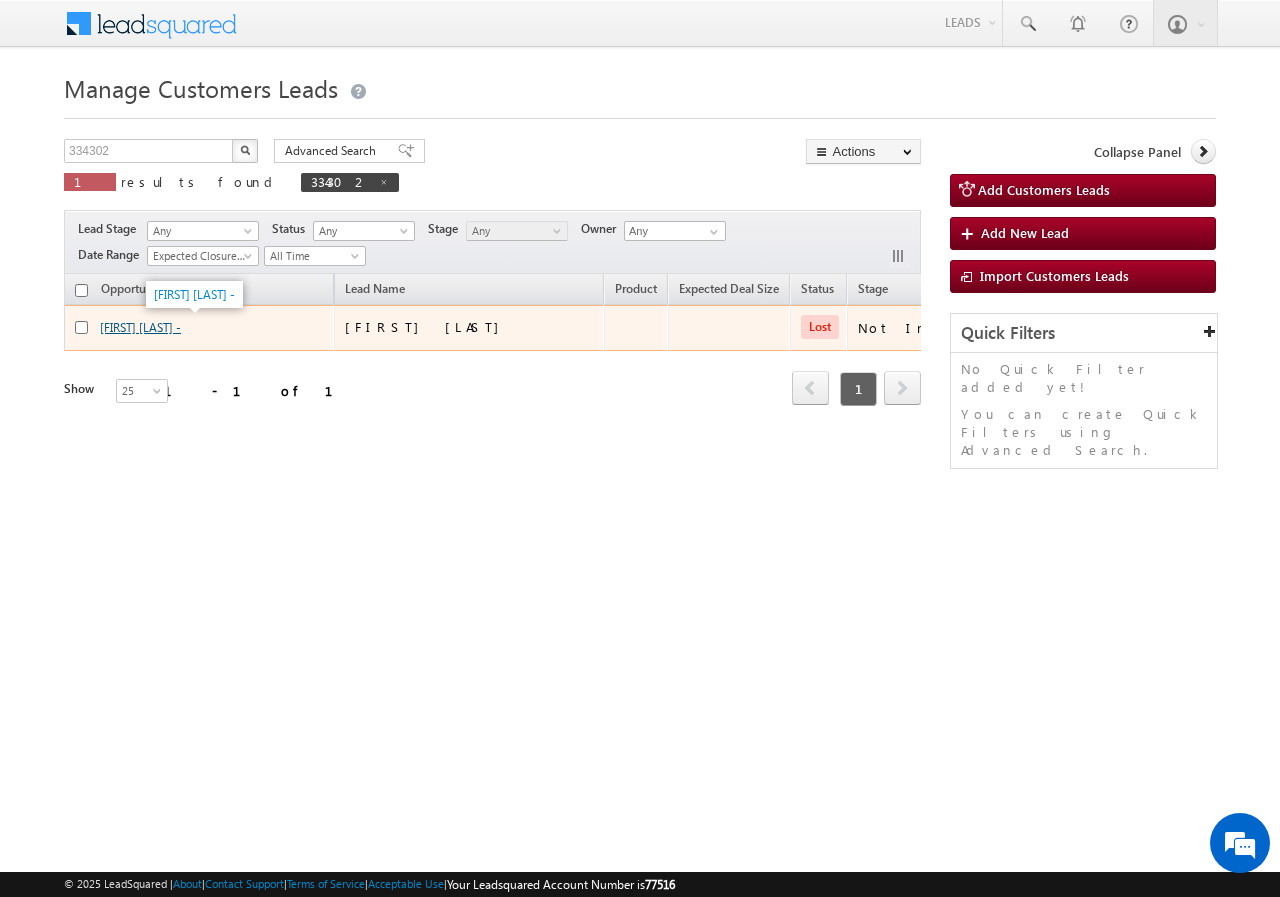 click on "[FIRST] [LAST]  -" at bounding box center (140, 327) 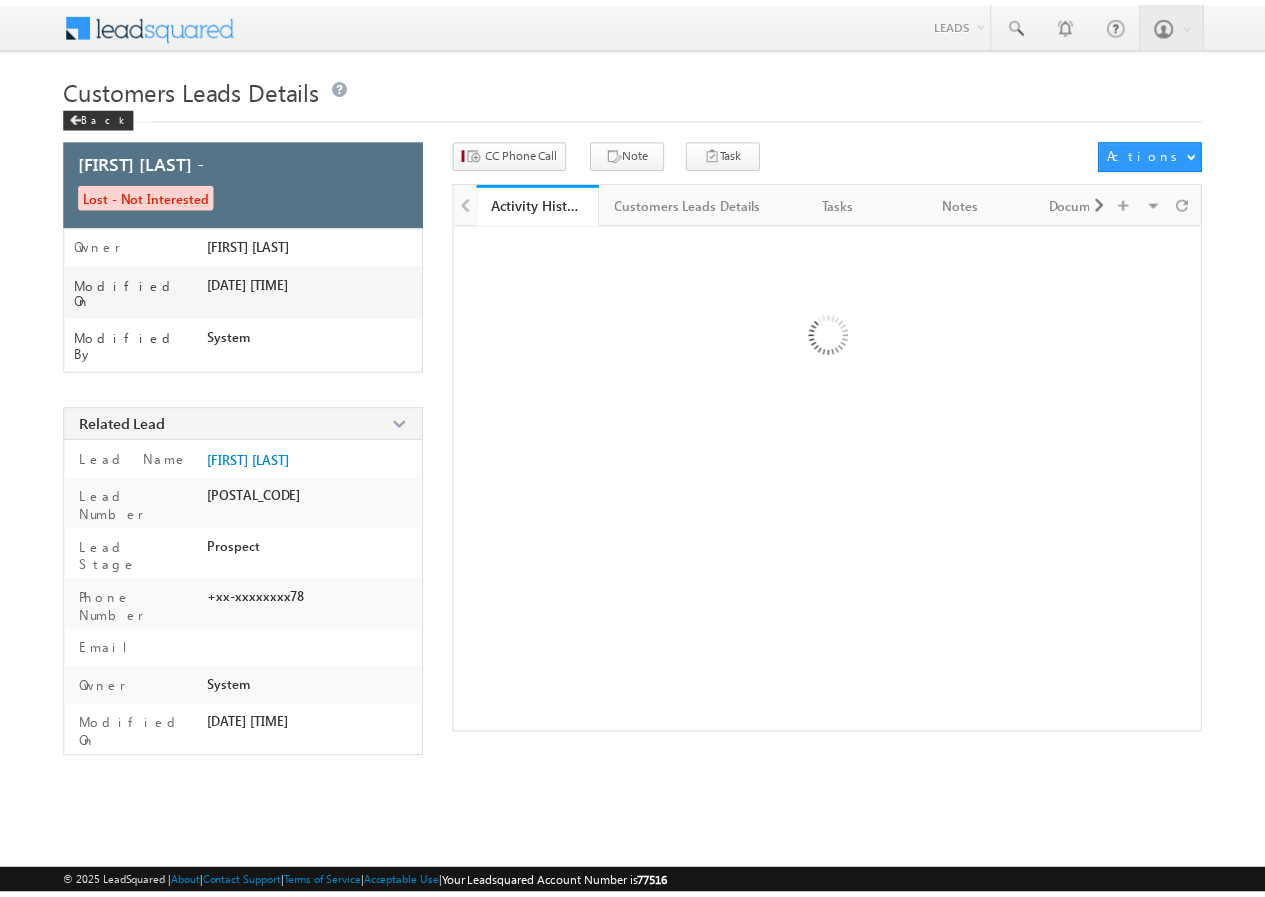 scroll, scrollTop: 0, scrollLeft: 0, axis: both 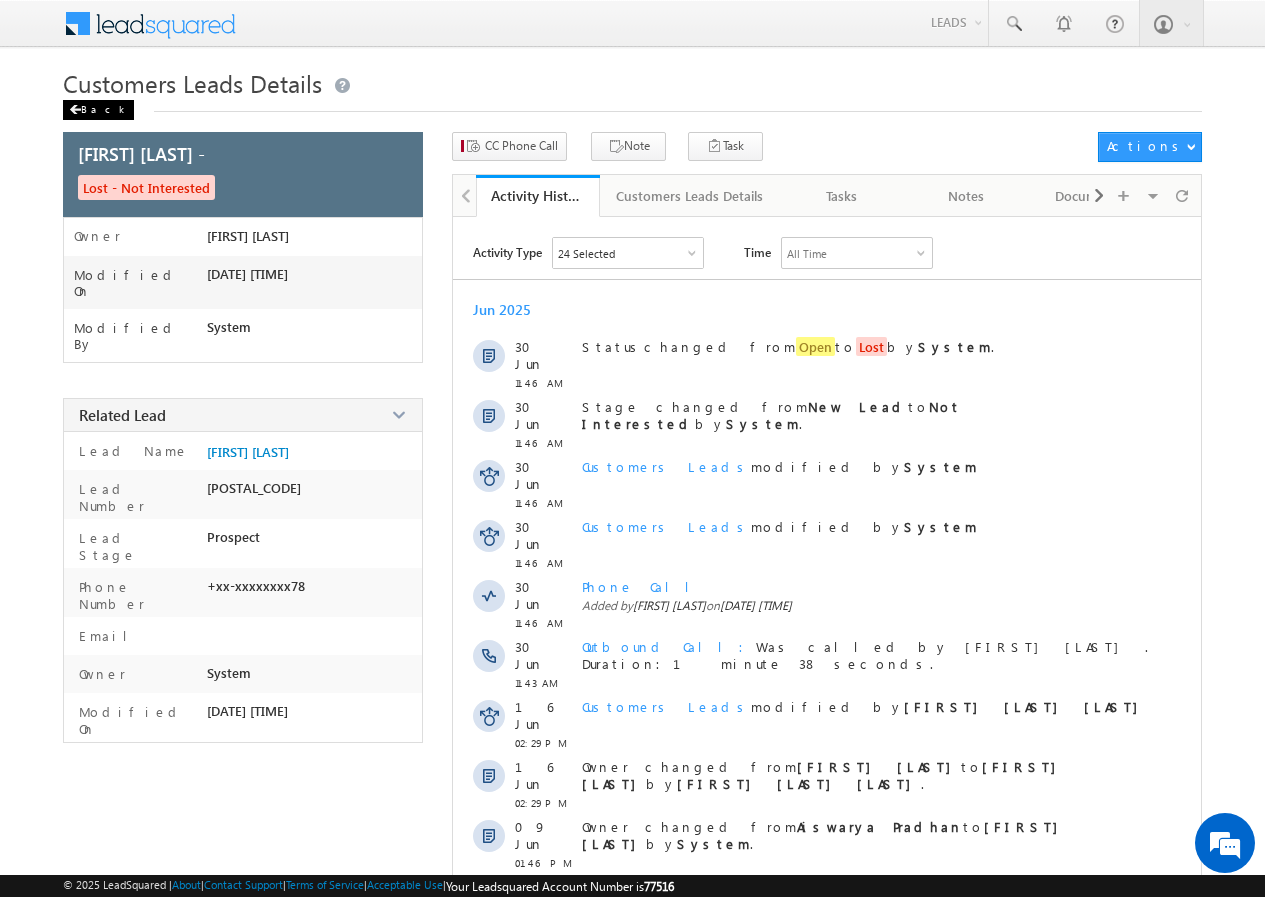 click on "Back" at bounding box center [98, 110] 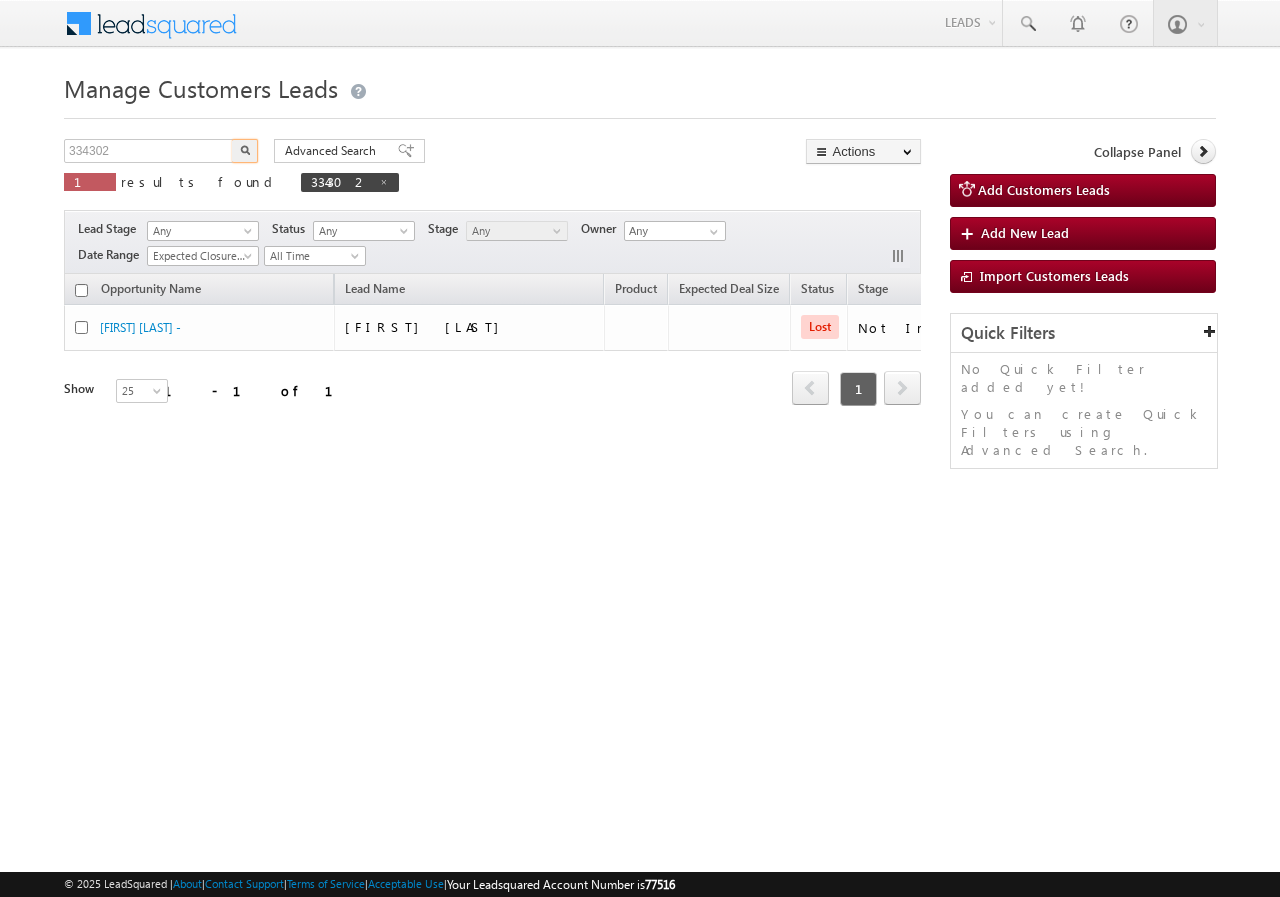 click on "334302" at bounding box center (149, 151) 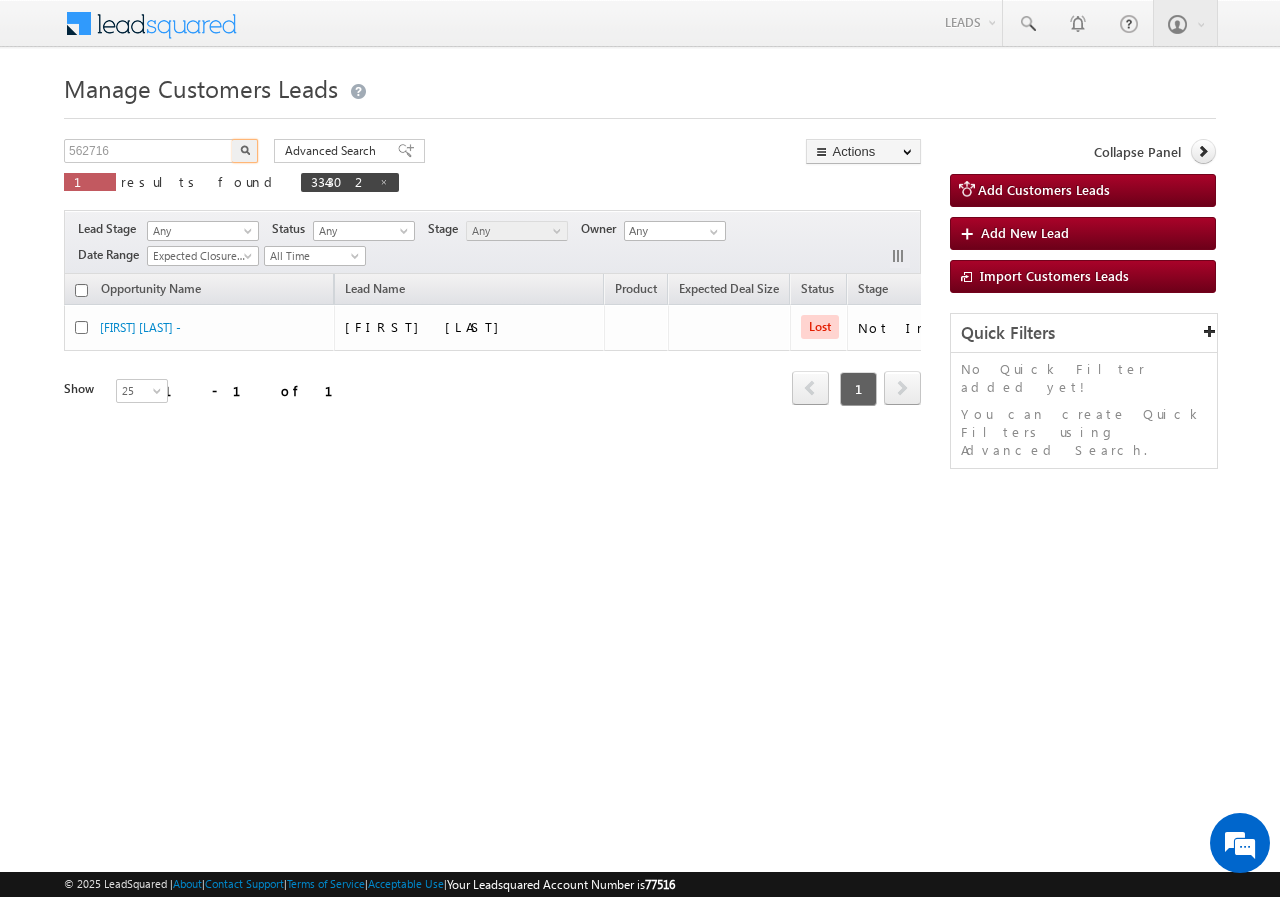 type on "562716" 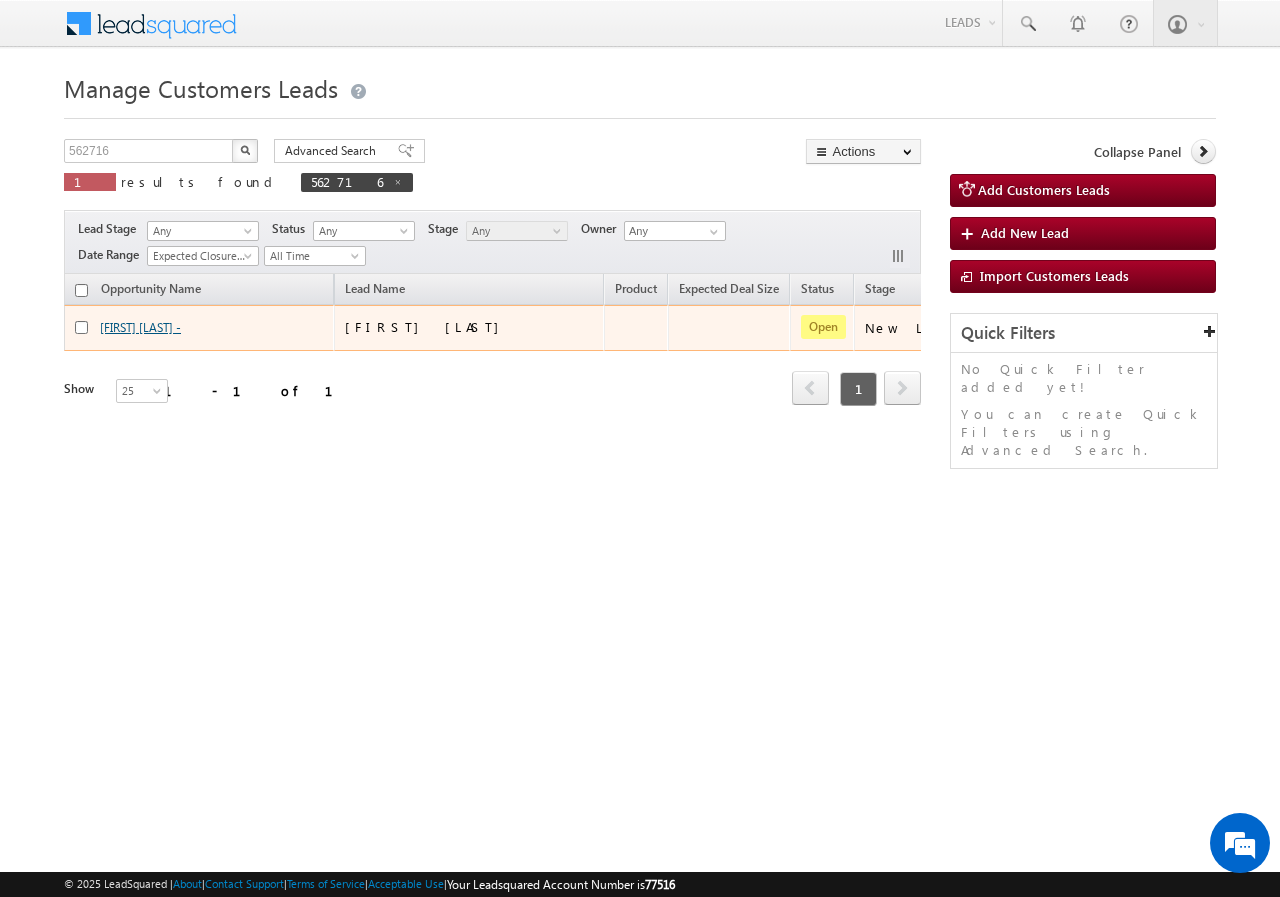 click on "[FIRST] [LAST]  -" at bounding box center [140, 327] 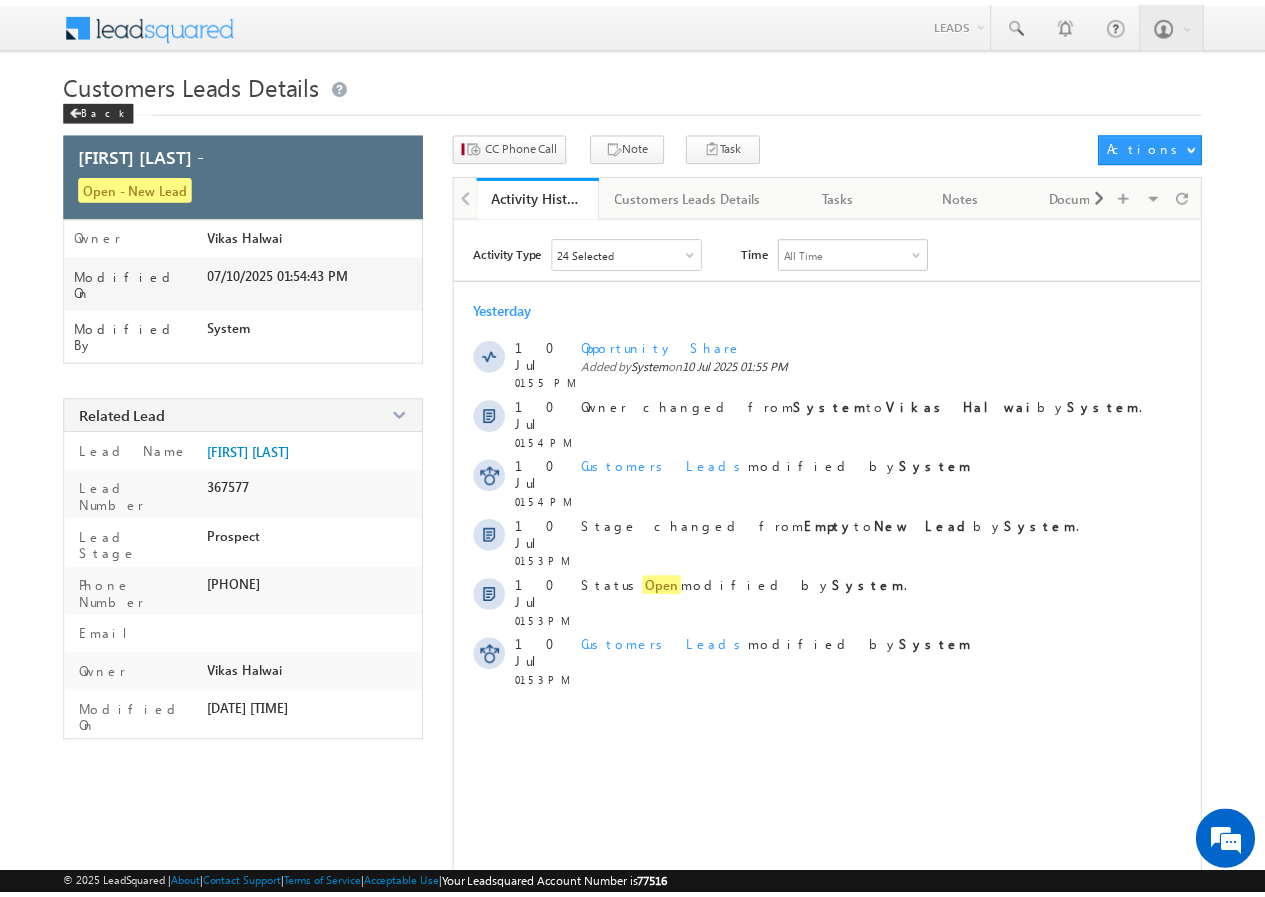 scroll, scrollTop: 0, scrollLeft: 0, axis: both 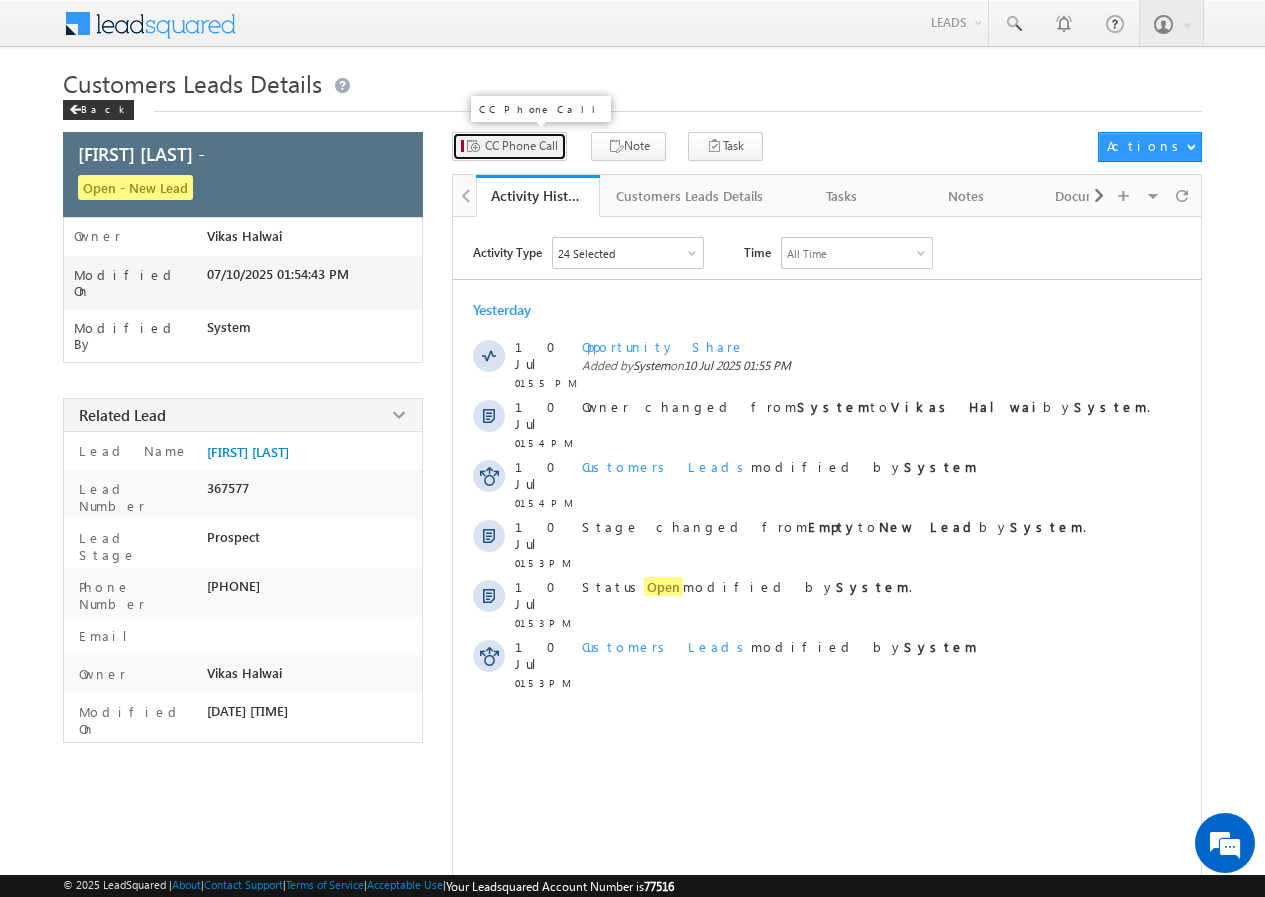 click on "CC Phone Call" at bounding box center [521, 146] 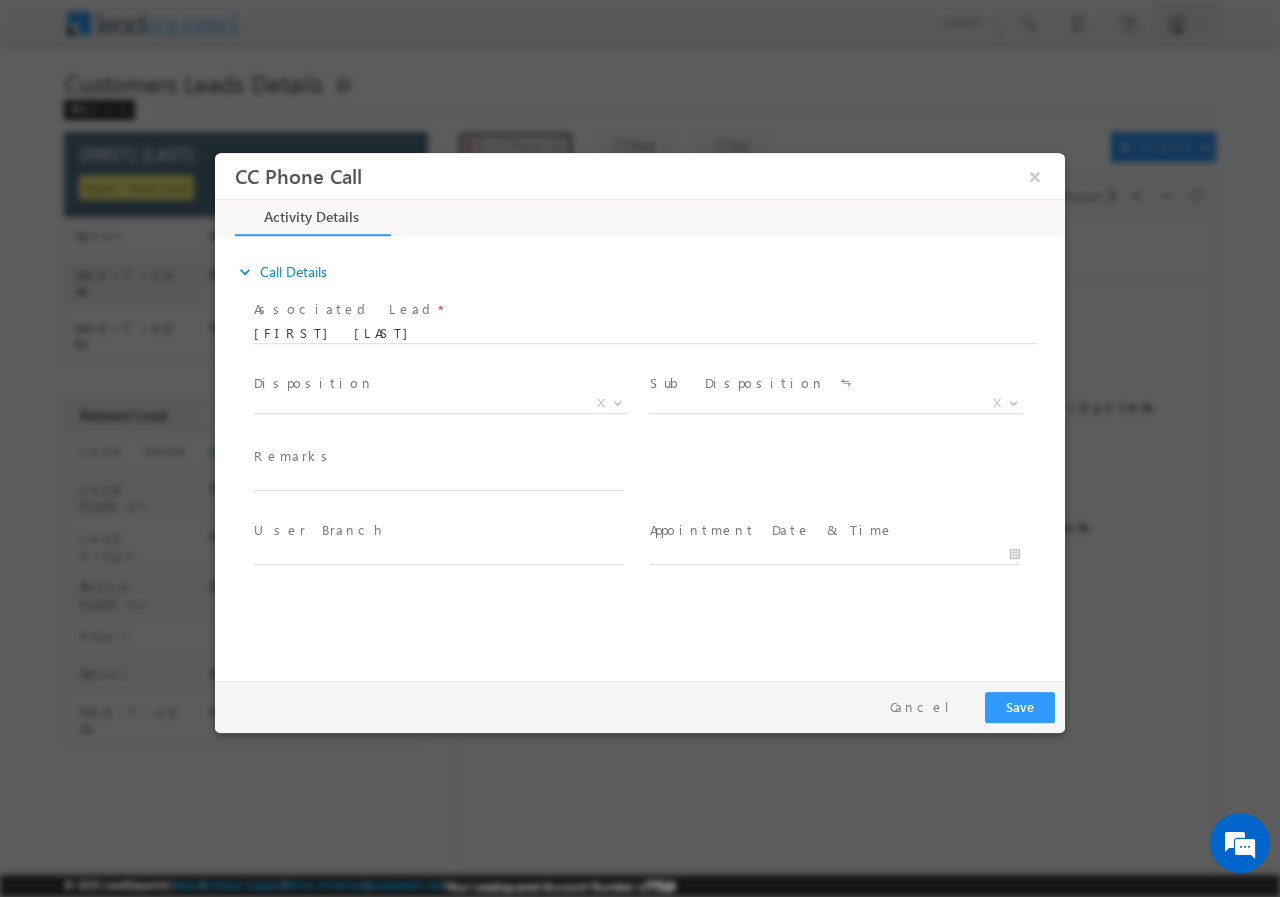 scroll, scrollTop: 0, scrollLeft: 0, axis: both 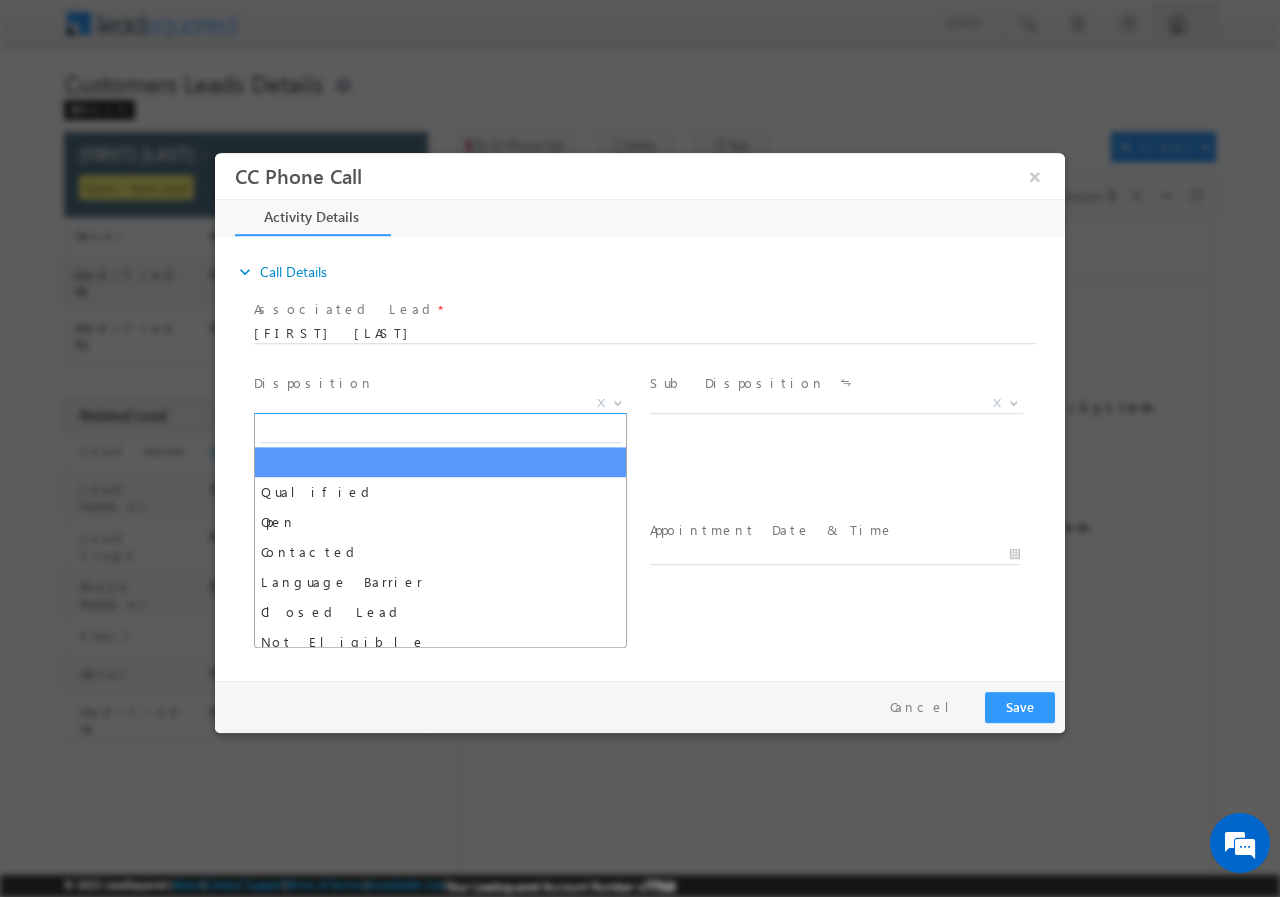 click on "X" at bounding box center (440, 403) 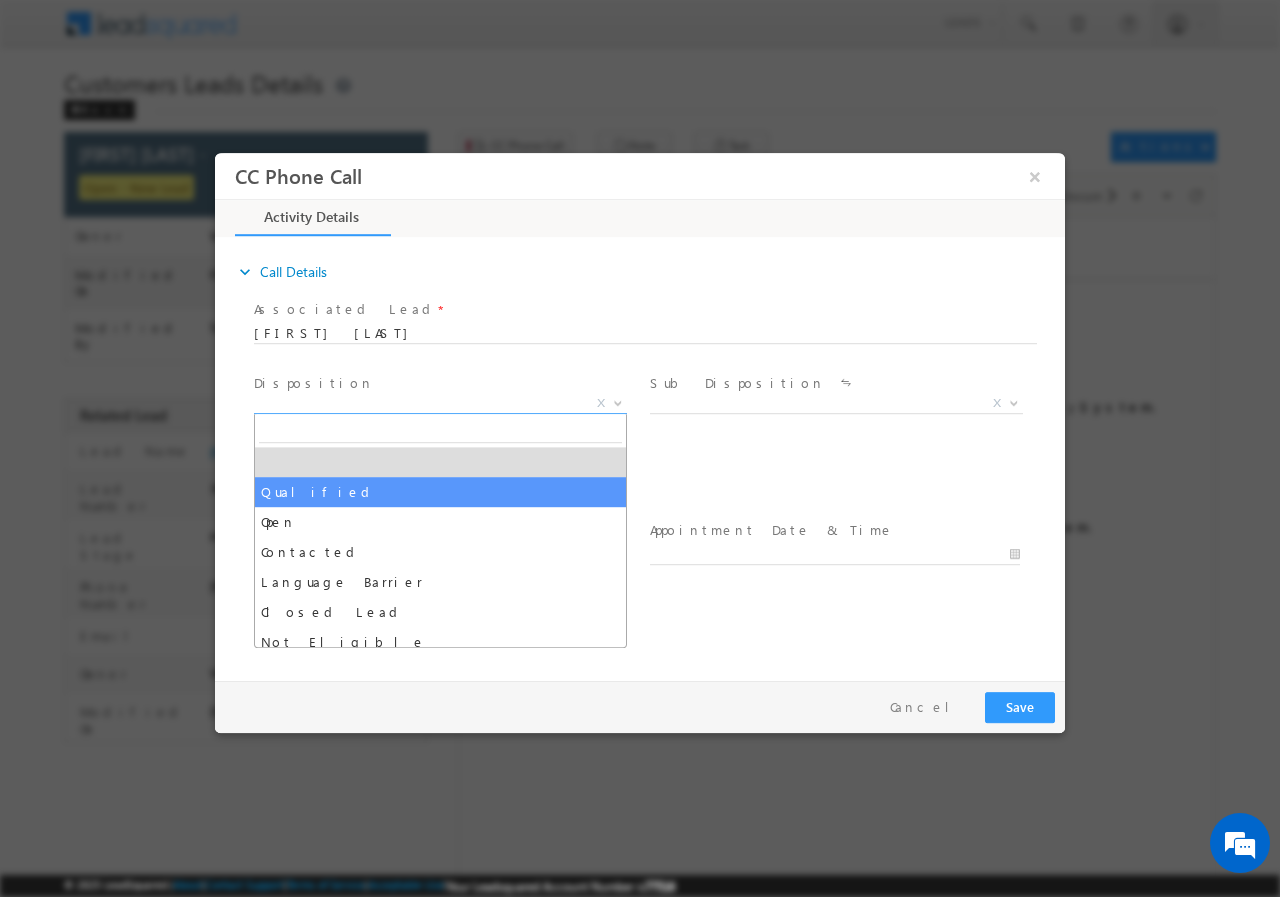 drag, startPoint x: 385, startPoint y: 477, endPoint x: 642, endPoint y: 437, distance: 260.0942 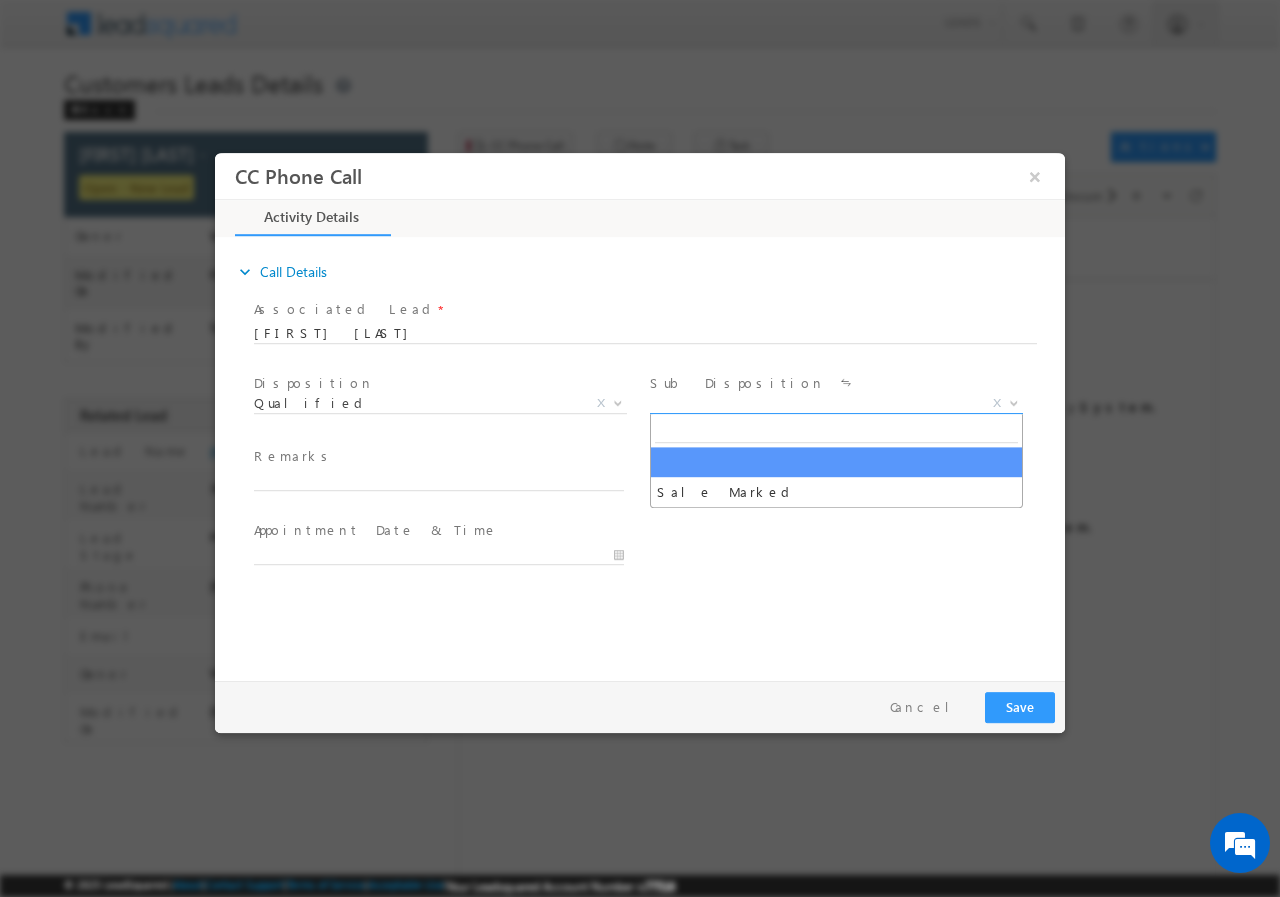 click on "X" at bounding box center (836, 403) 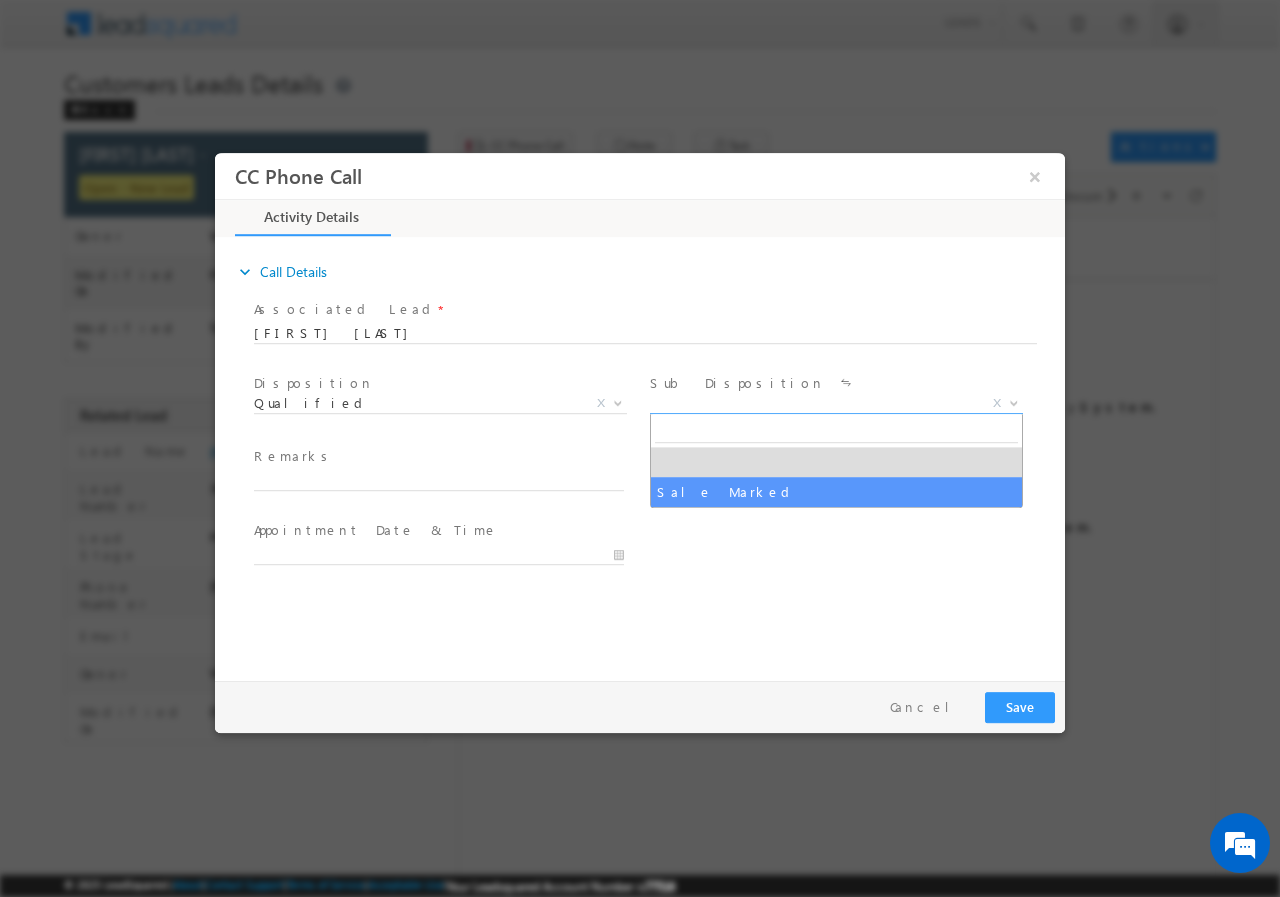 drag, startPoint x: 680, startPoint y: 489, endPoint x: 298, endPoint y: 492, distance: 382.01178 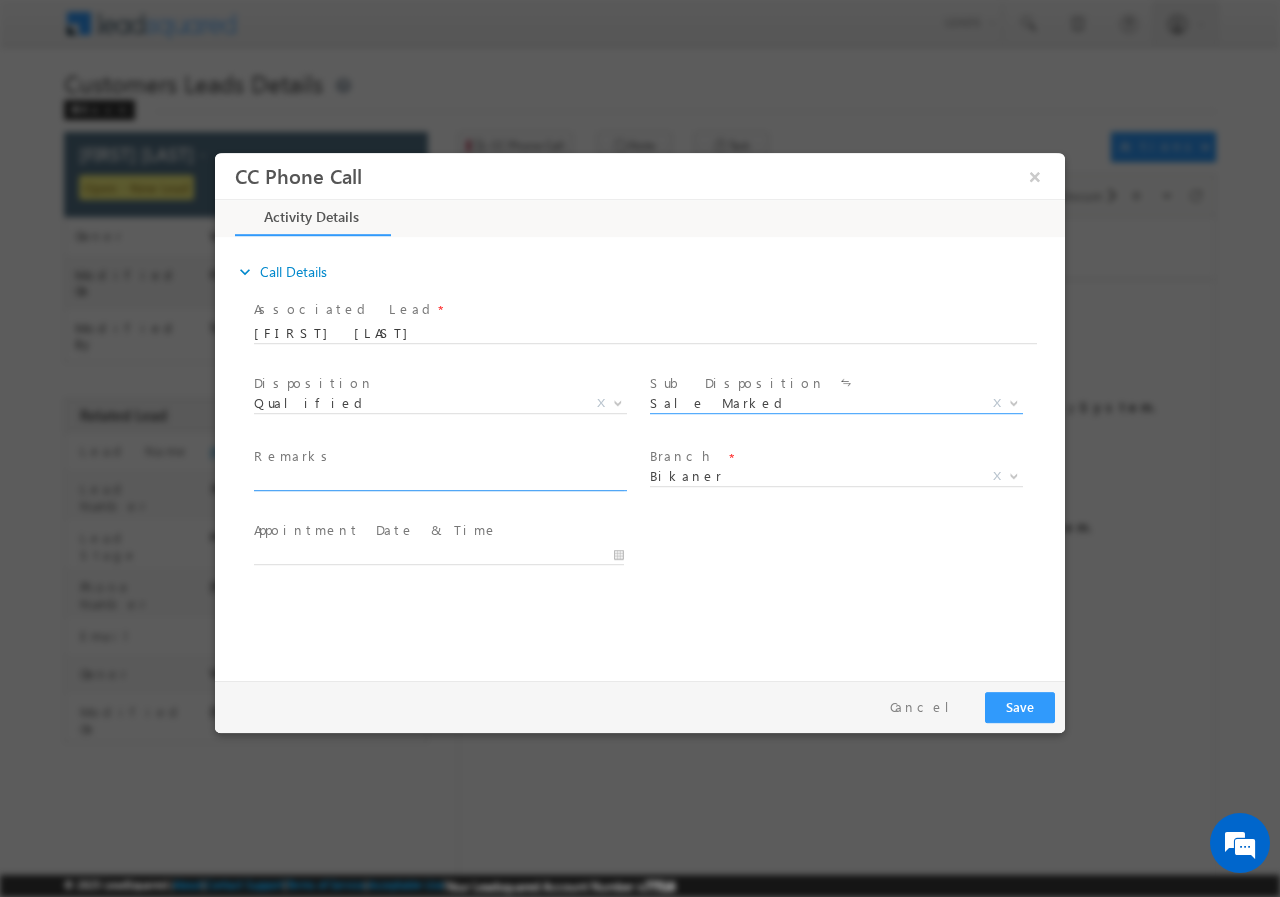 click at bounding box center (448, 481) 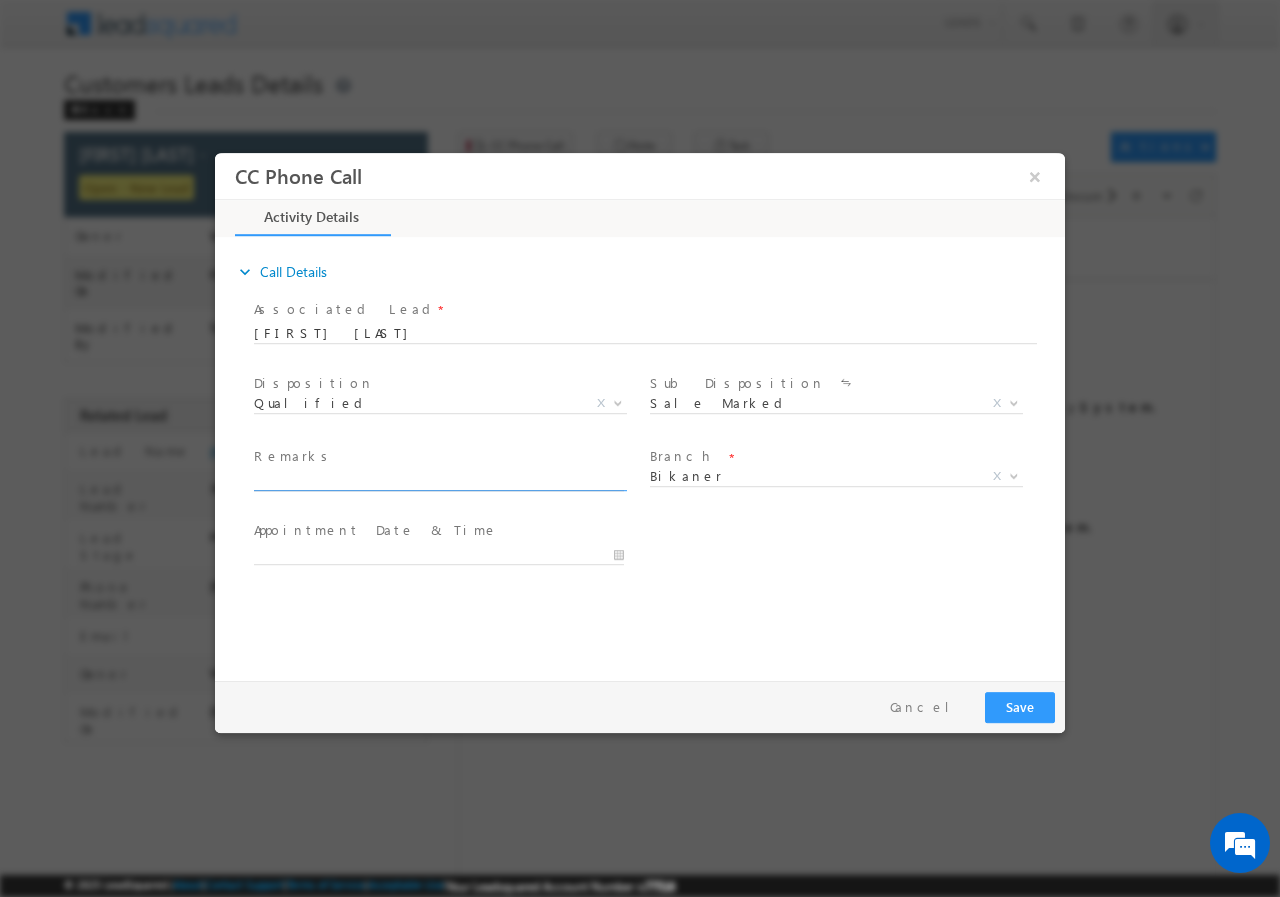 click at bounding box center (439, 480) 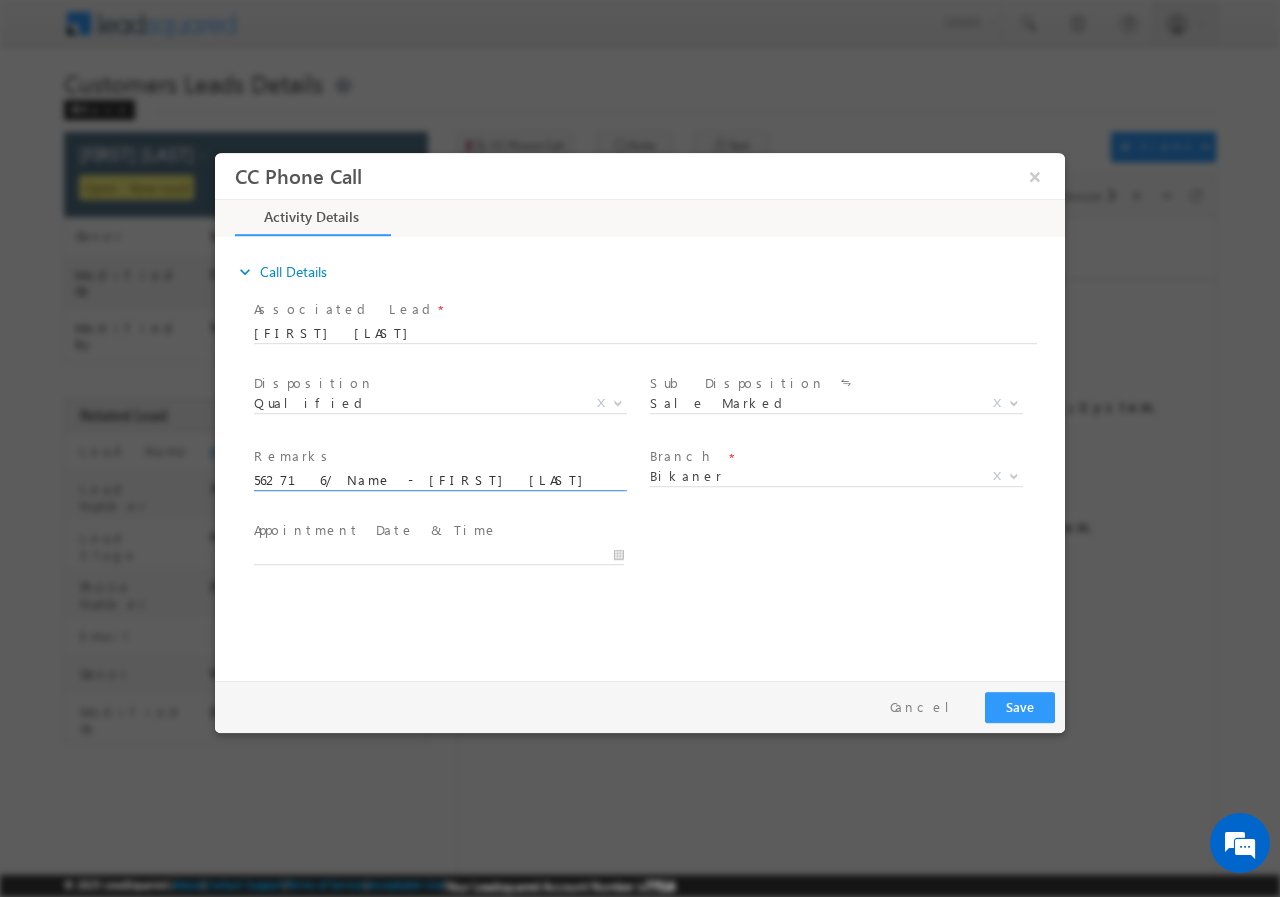 scroll, scrollTop: 0, scrollLeft: 932, axis: horizontal 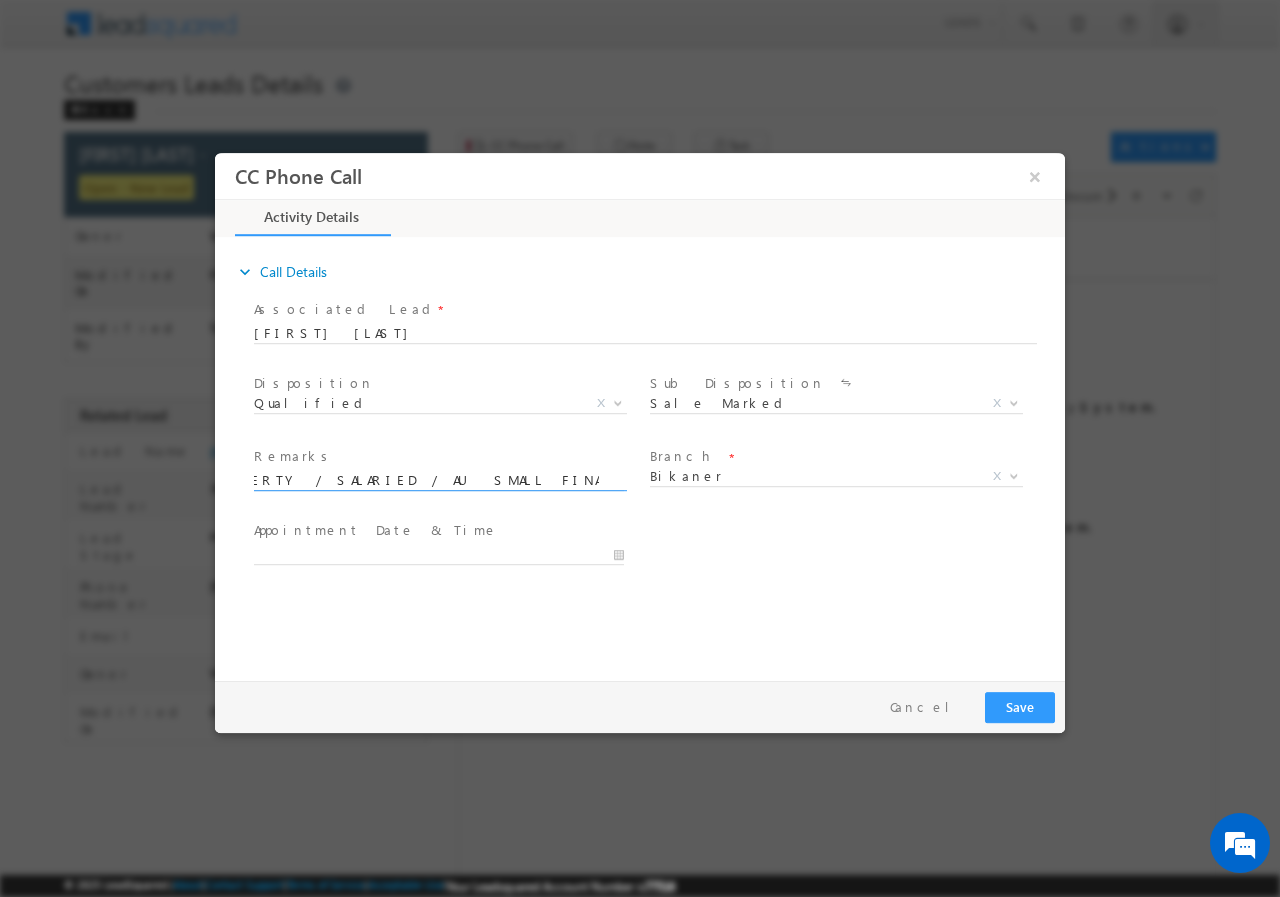 drag, startPoint x: 594, startPoint y: 483, endPoint x: 706, endPoint y: 500, distance: 113.28283 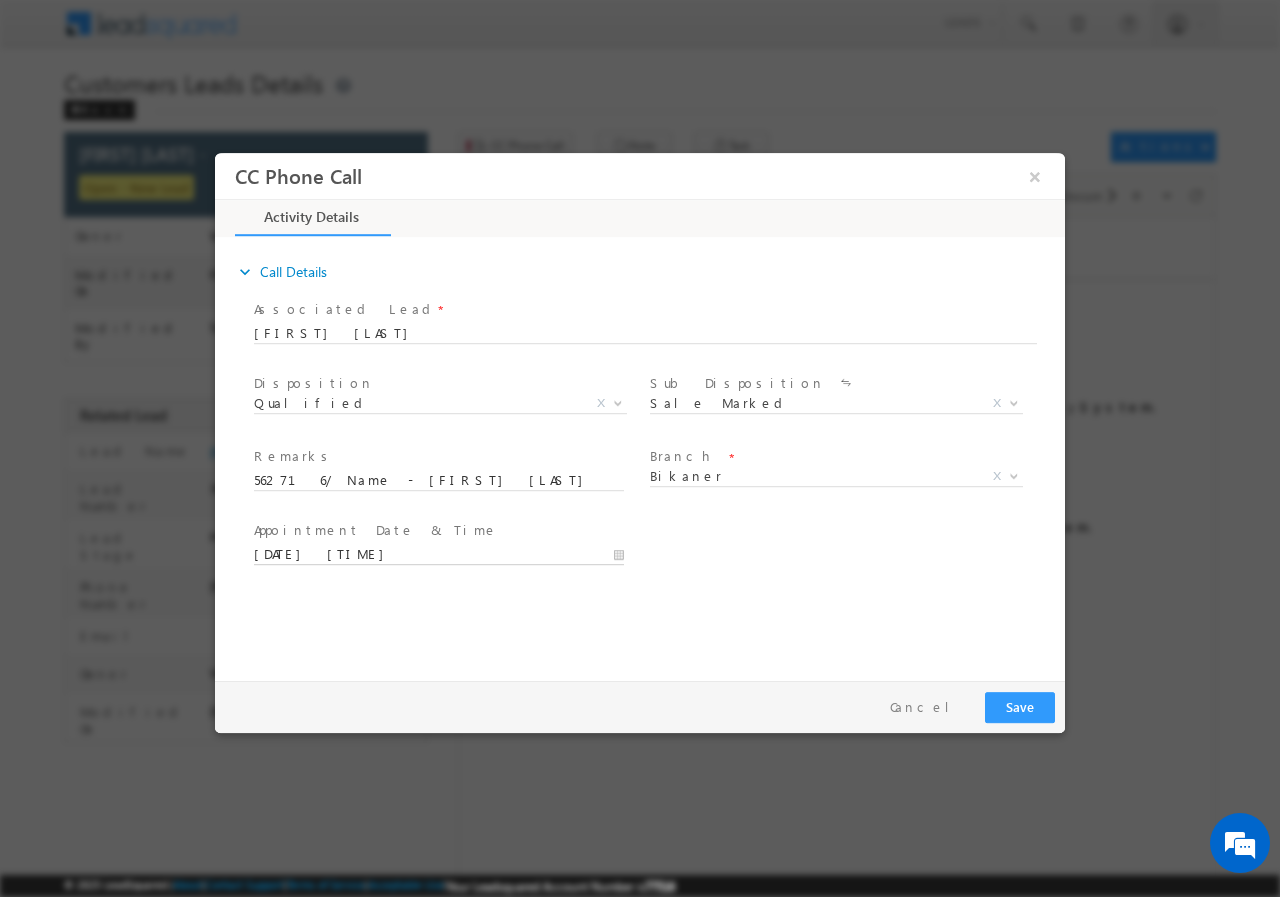 click on "[DATE] [TIME]" at bounding box center (439, 554) 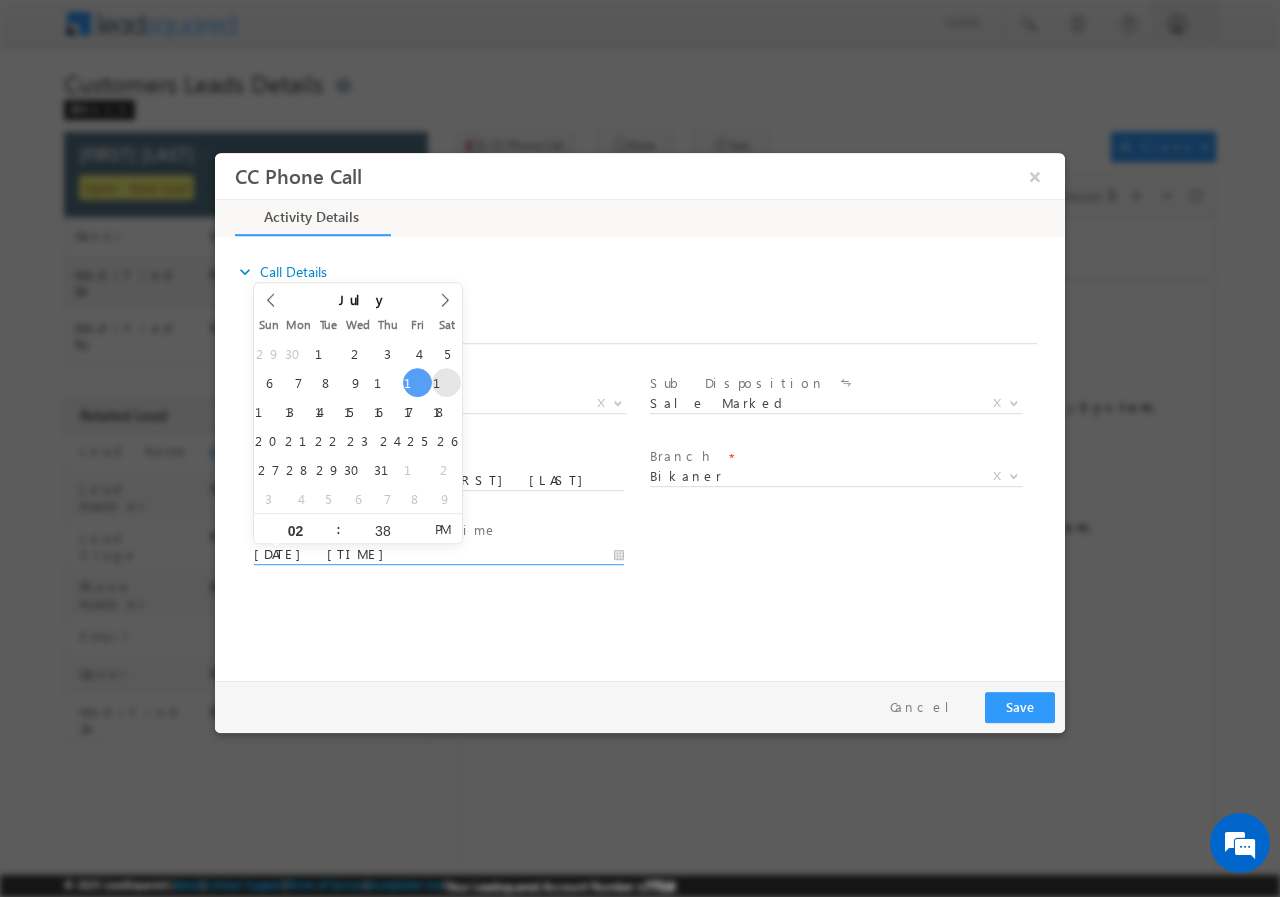 type on "[DATE] [TIME]" 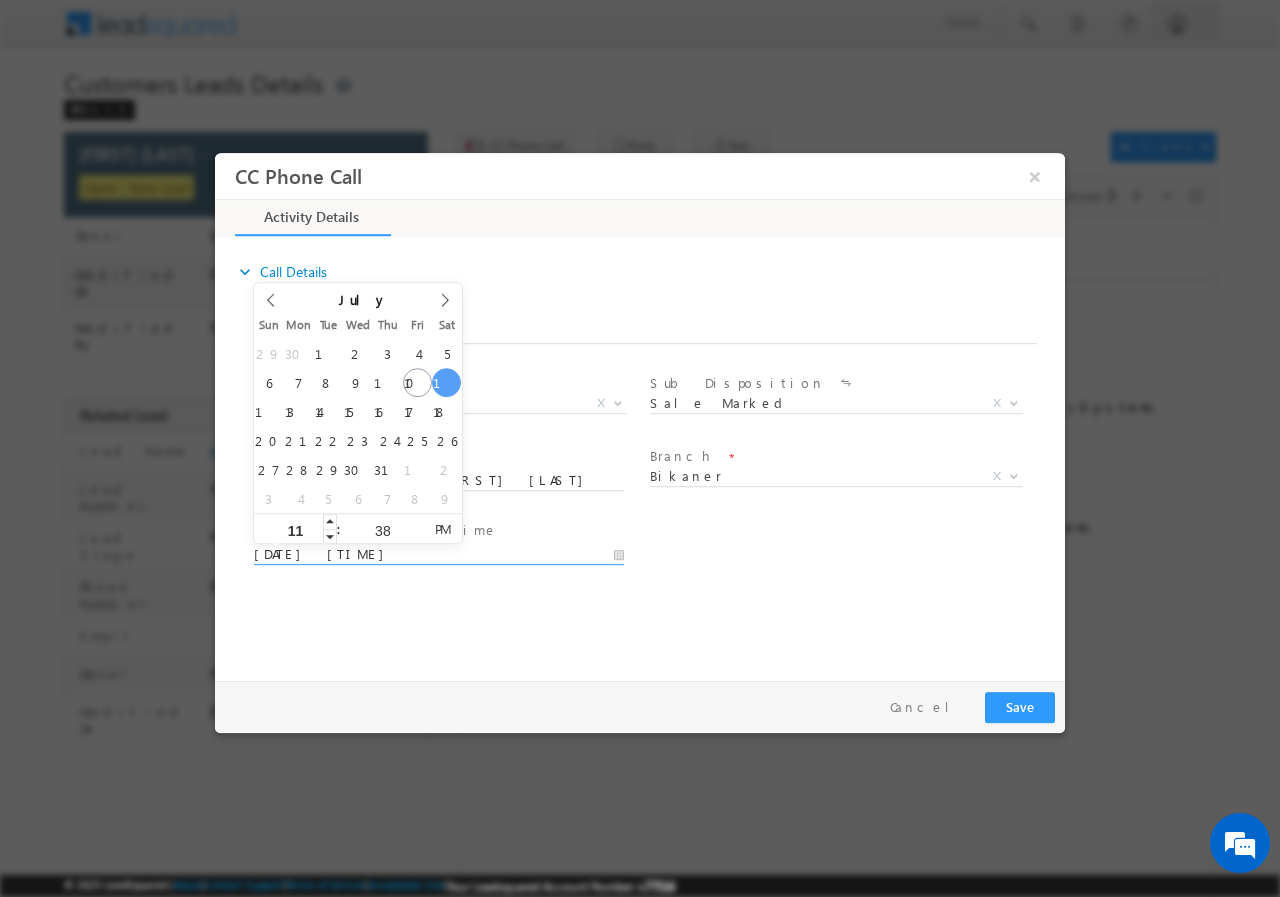 type on "1" 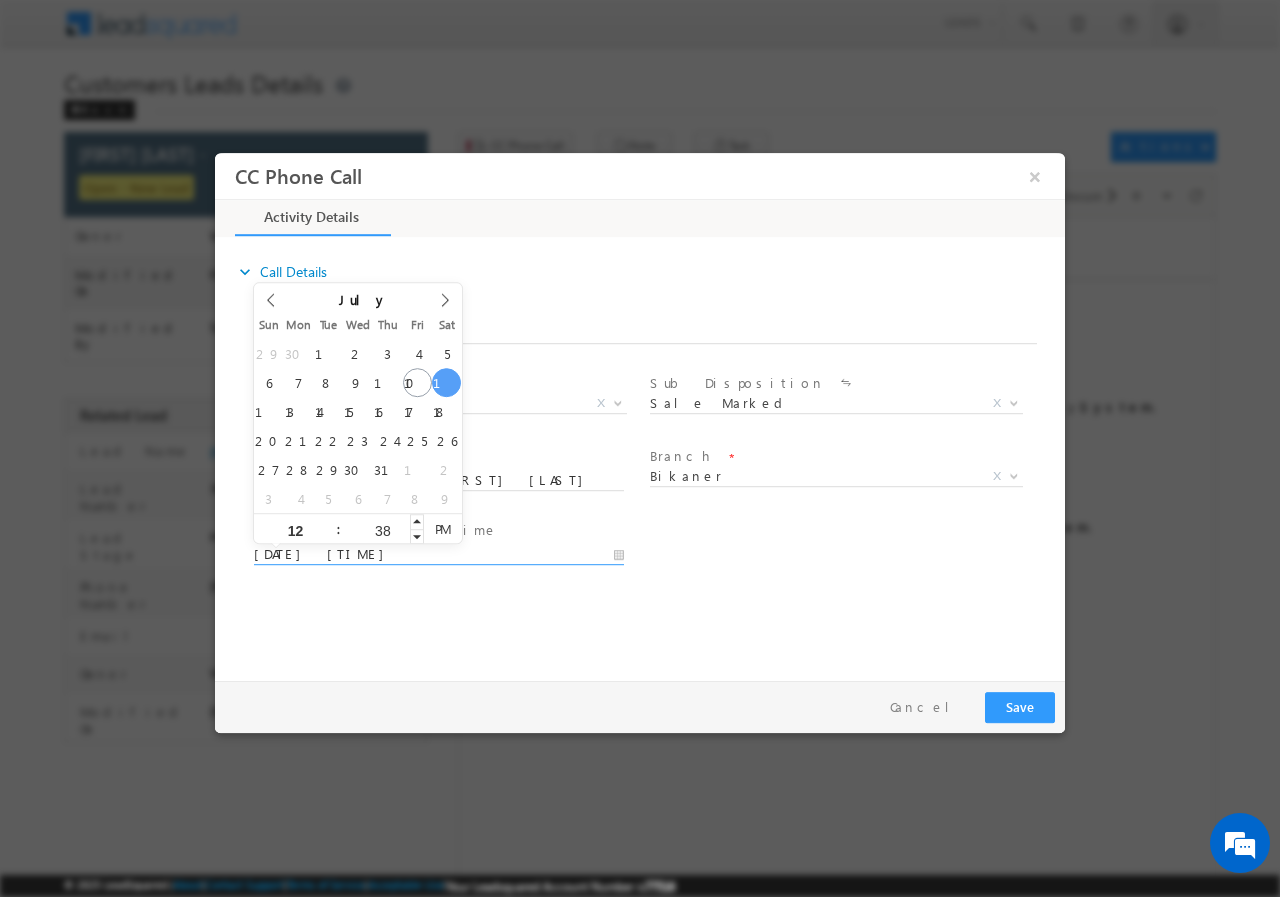 type on "12" 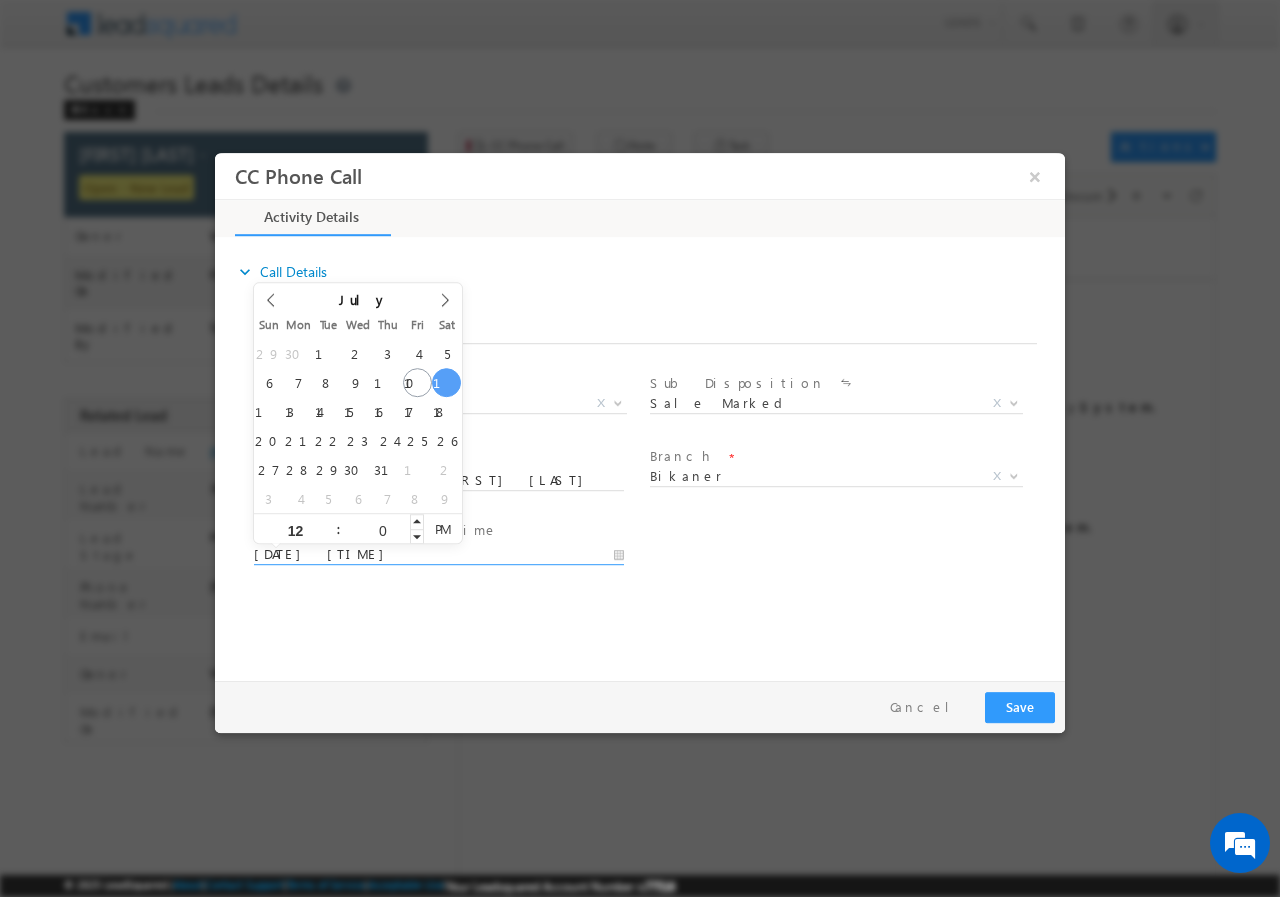 type on "00" 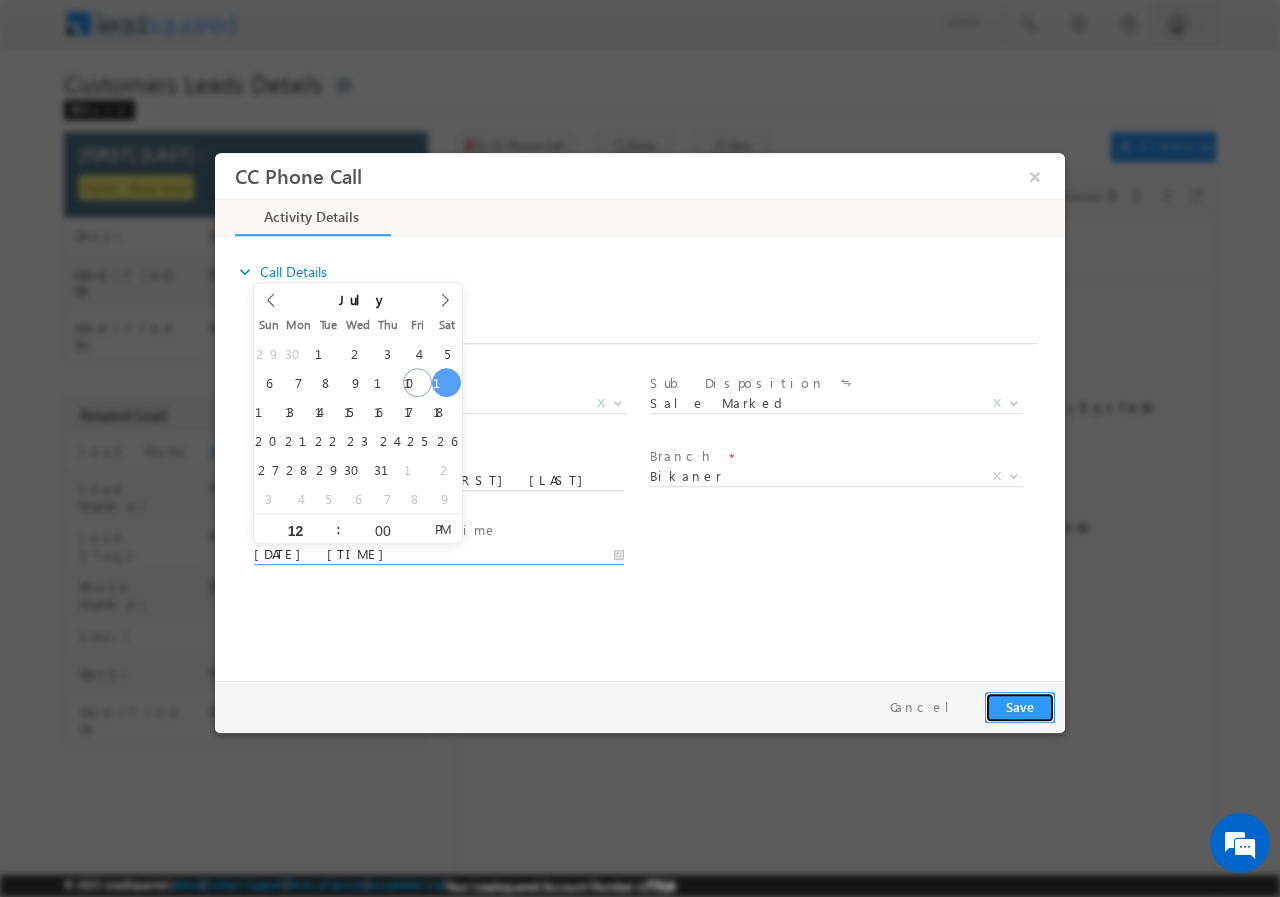 type on "07/12/2025 12:00 PM" 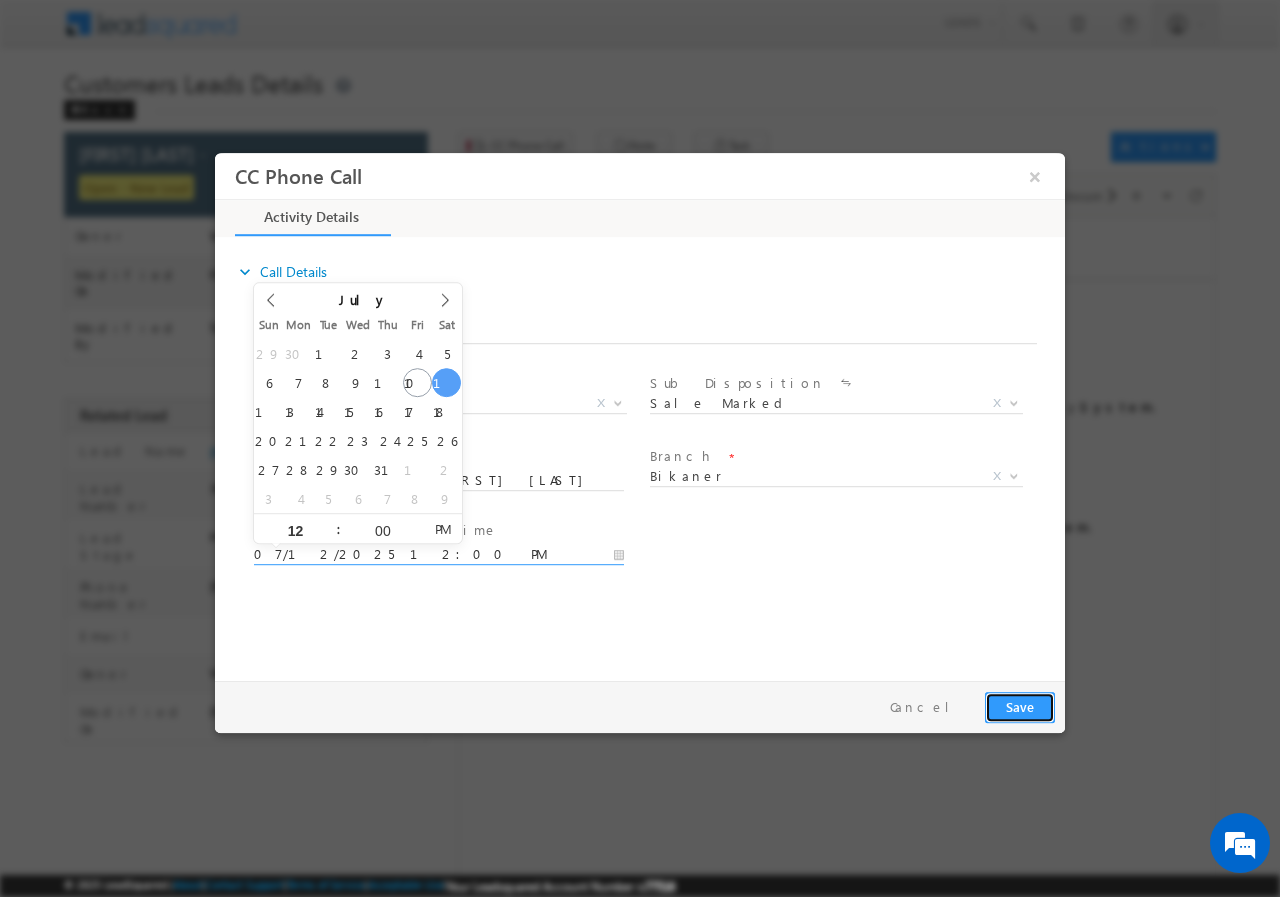 click on "Save" at bounding box center (1020, 706) 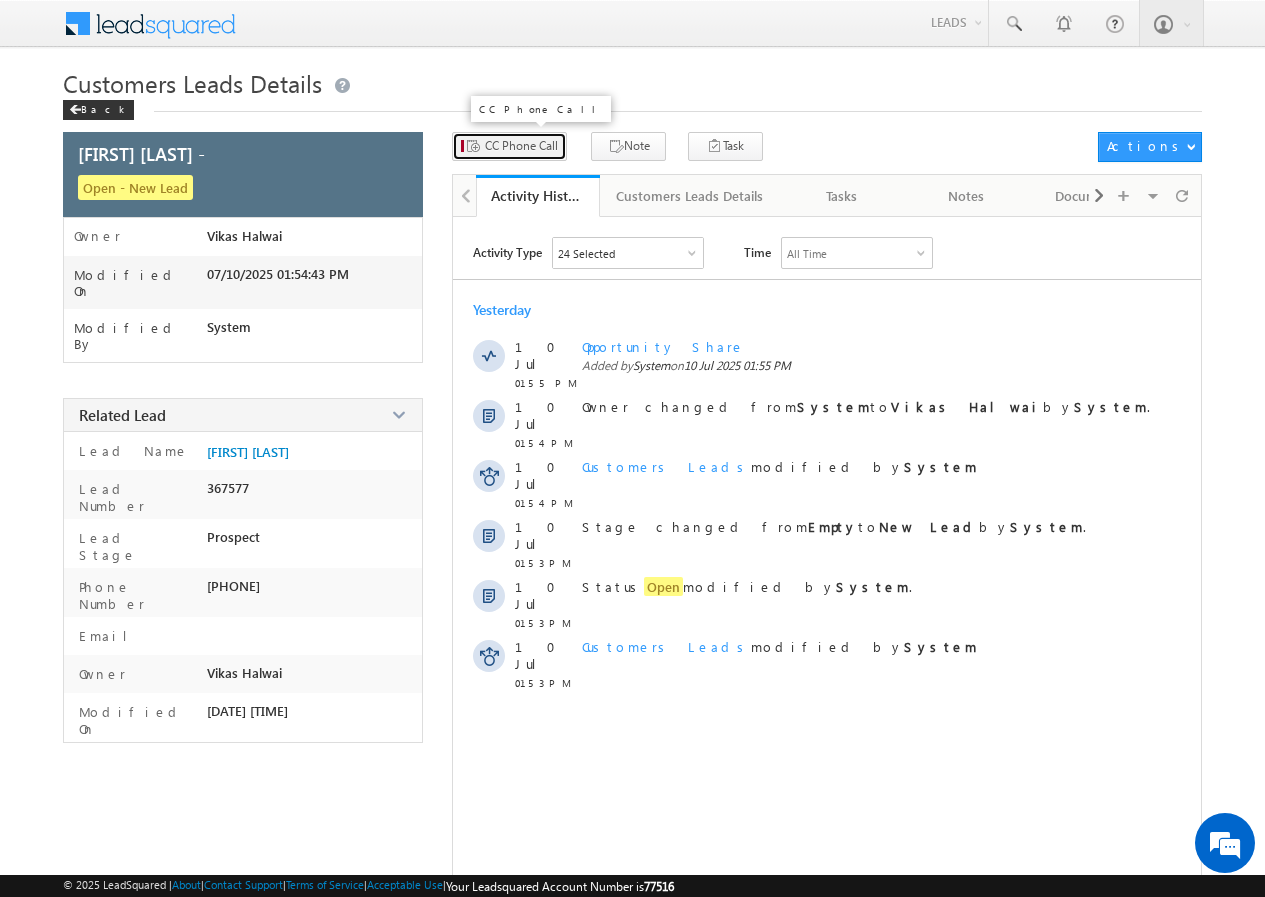 click on "CC Phone Call" at bounding box center [509, 146] 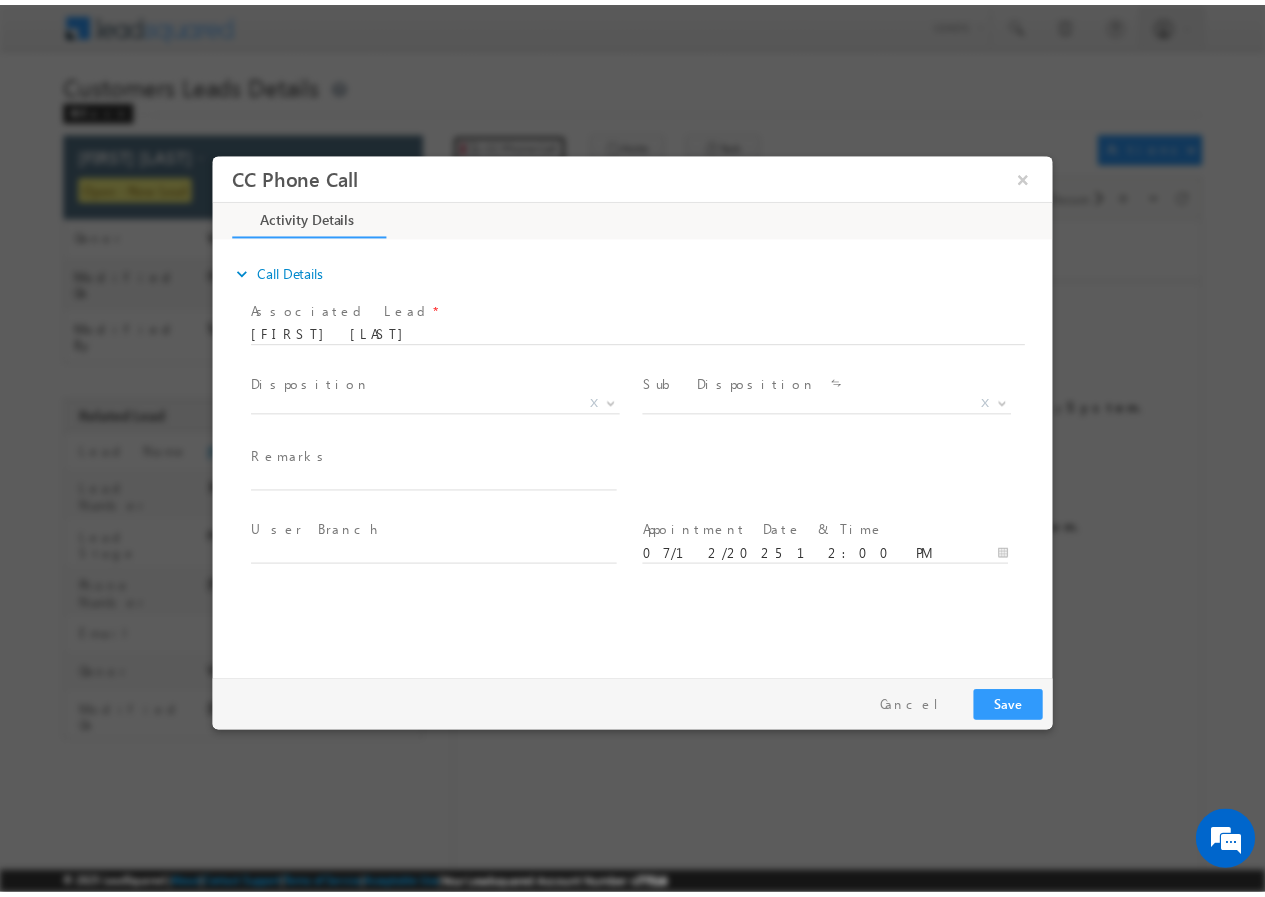 scroll, scrollTop: 0, scrollLeft: 0, axis: both 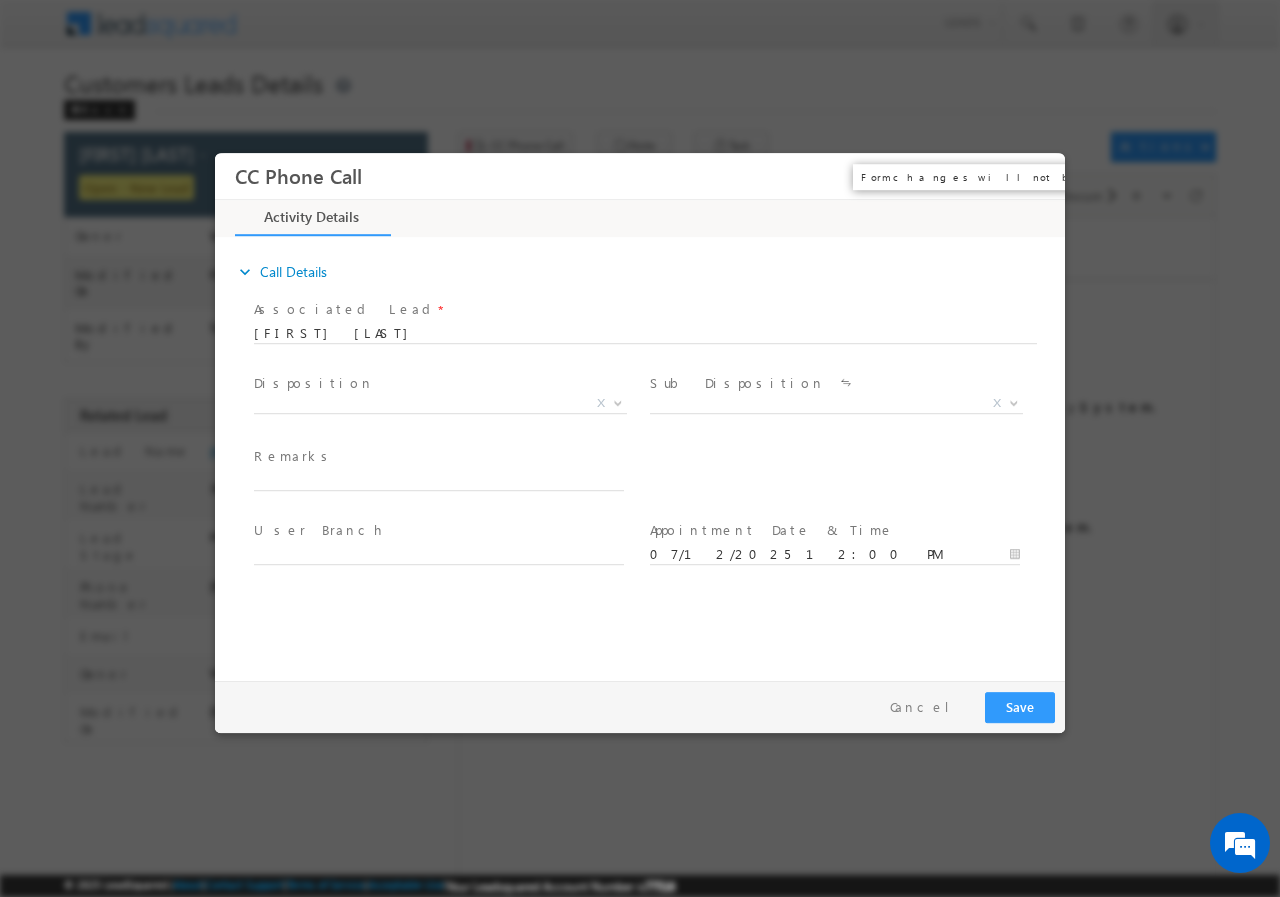 click on "×" at bounding box center [1035, 175] 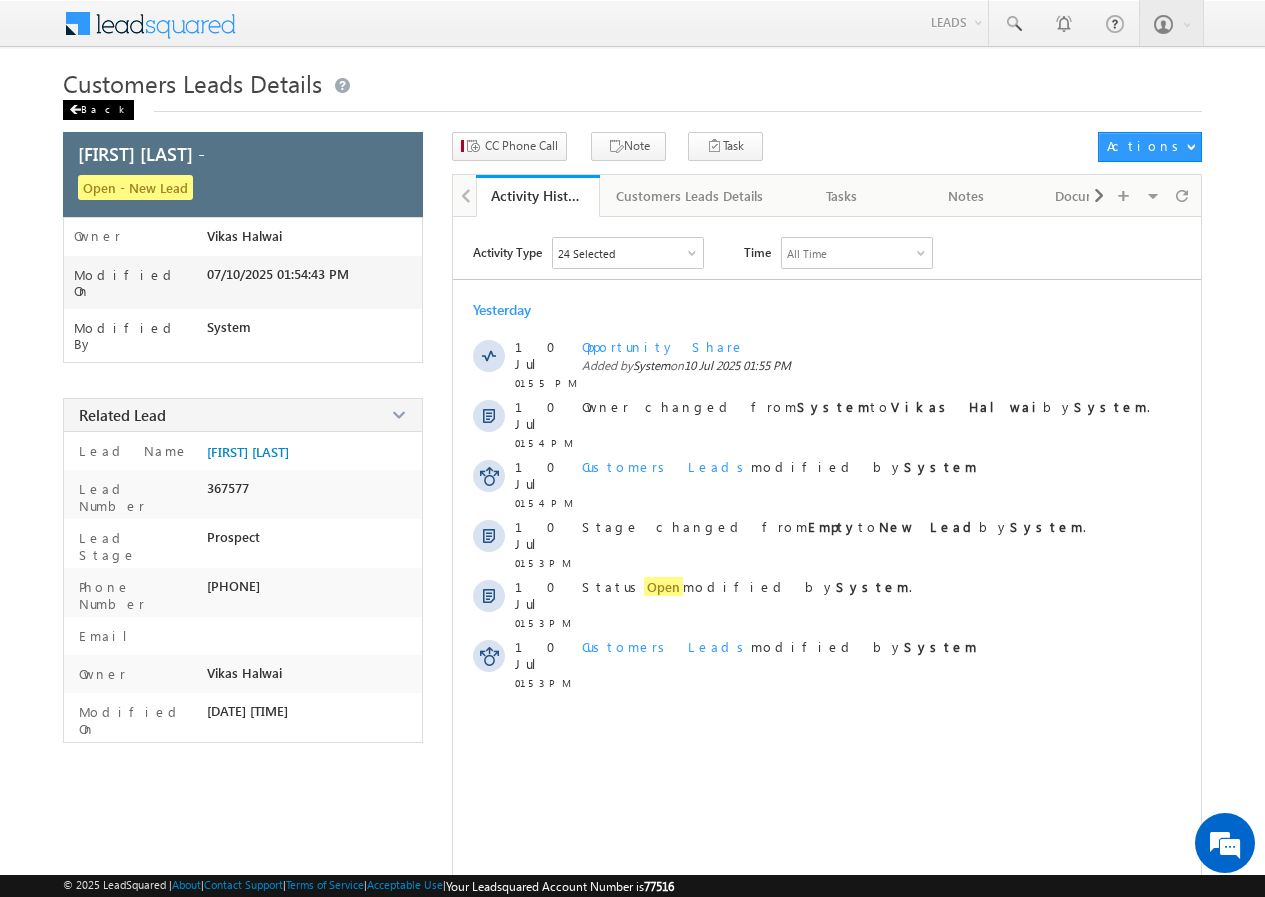 click on "Back" at bounding box center (98, 110) 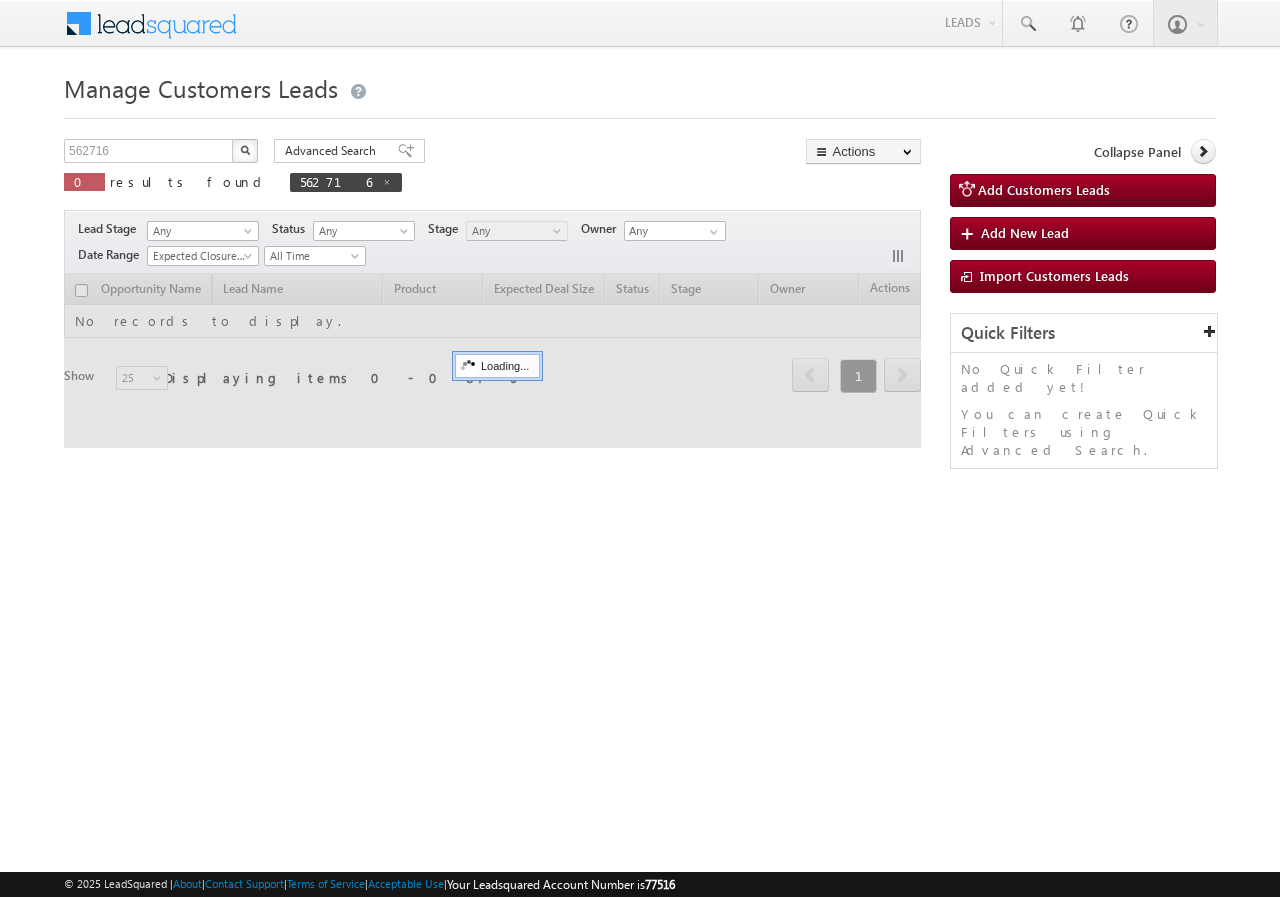scroll, scrollTop: 0, scrollLeft: 0, axis: both 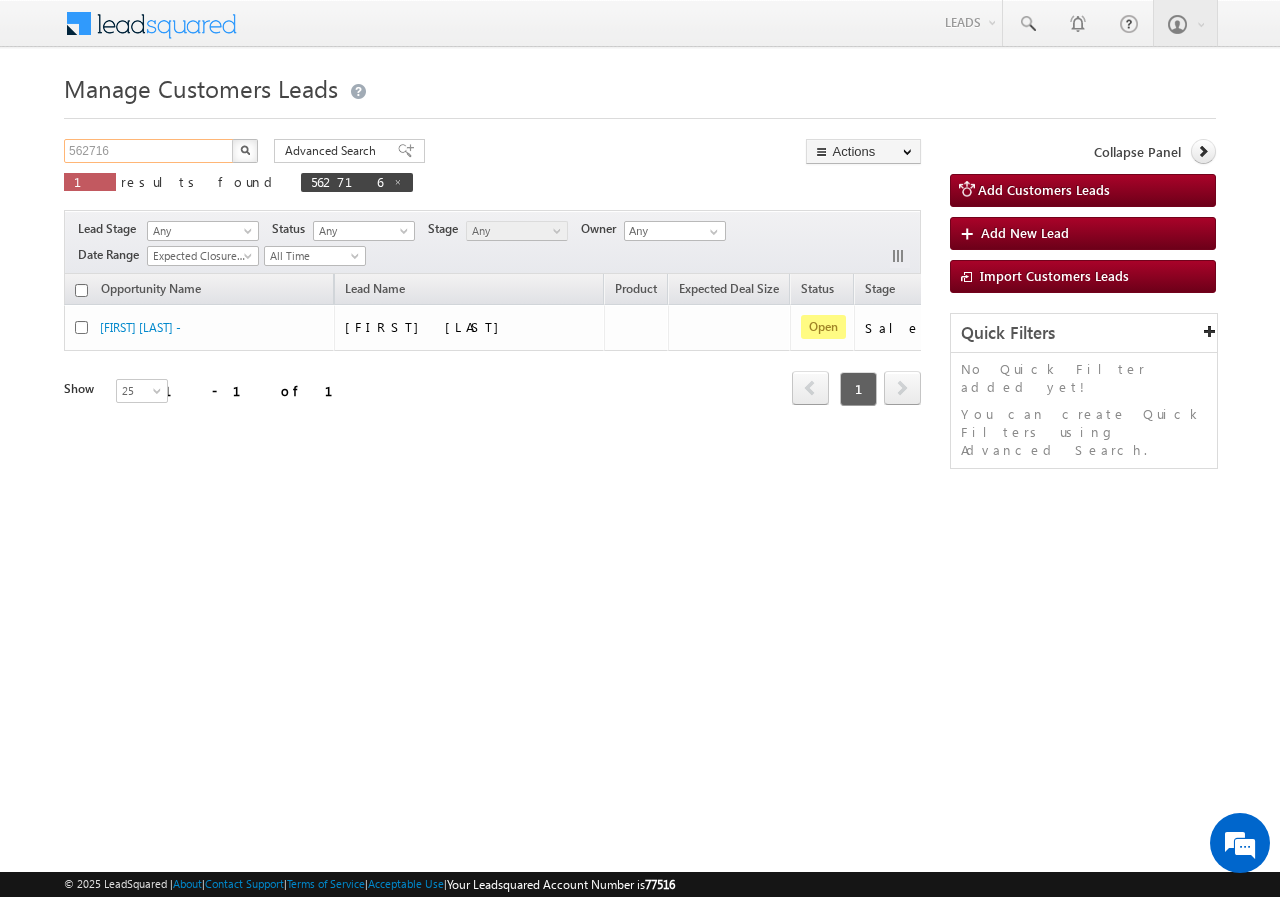 click on "562716" at bounding box center (149, 151) 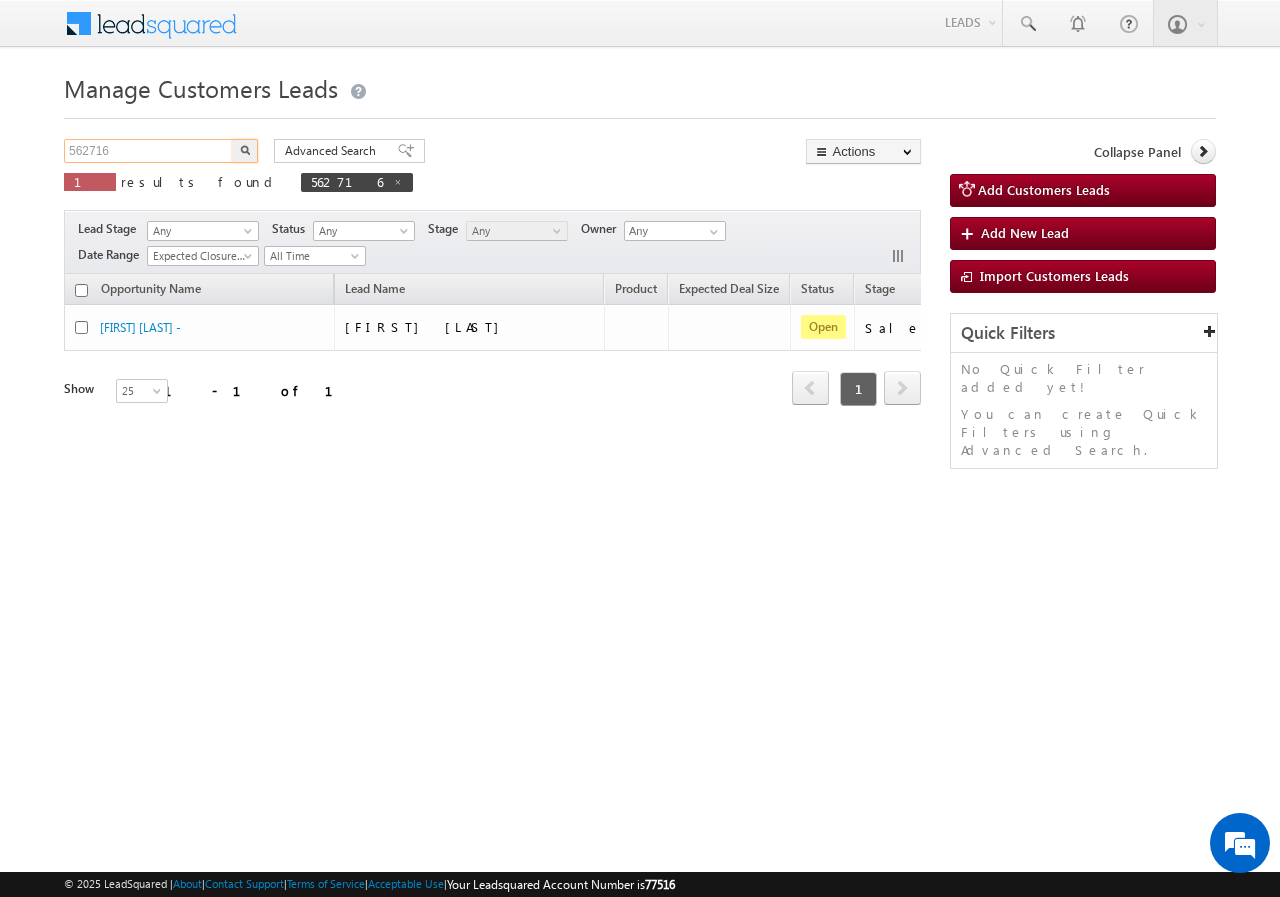 scroll, scrollTop: 0, scrollLeft: 0, axis: both 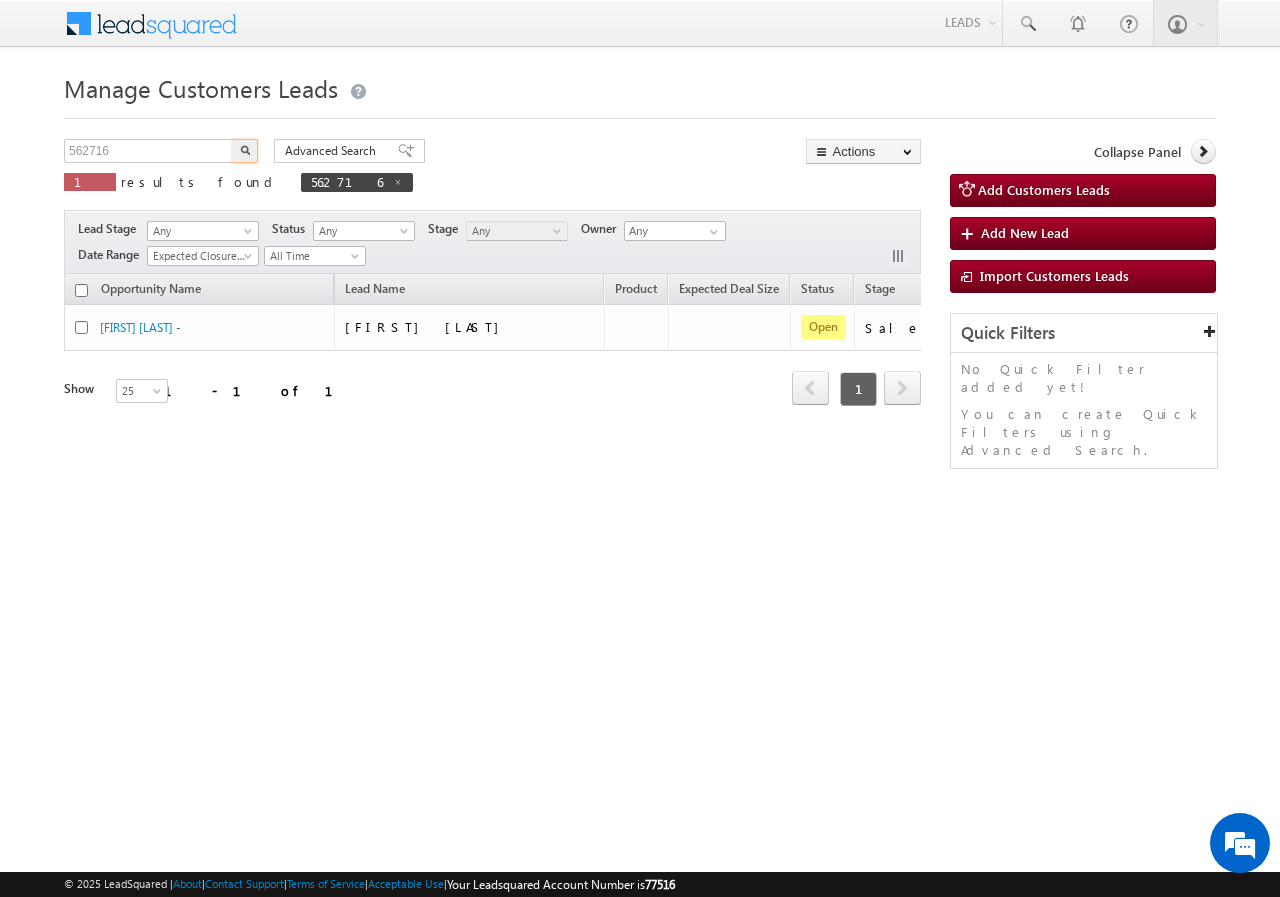 drag, startPoint x: 355, startPoint y: 662, endPoint x: 353, endPoint y: 626, distance: 36.05551 